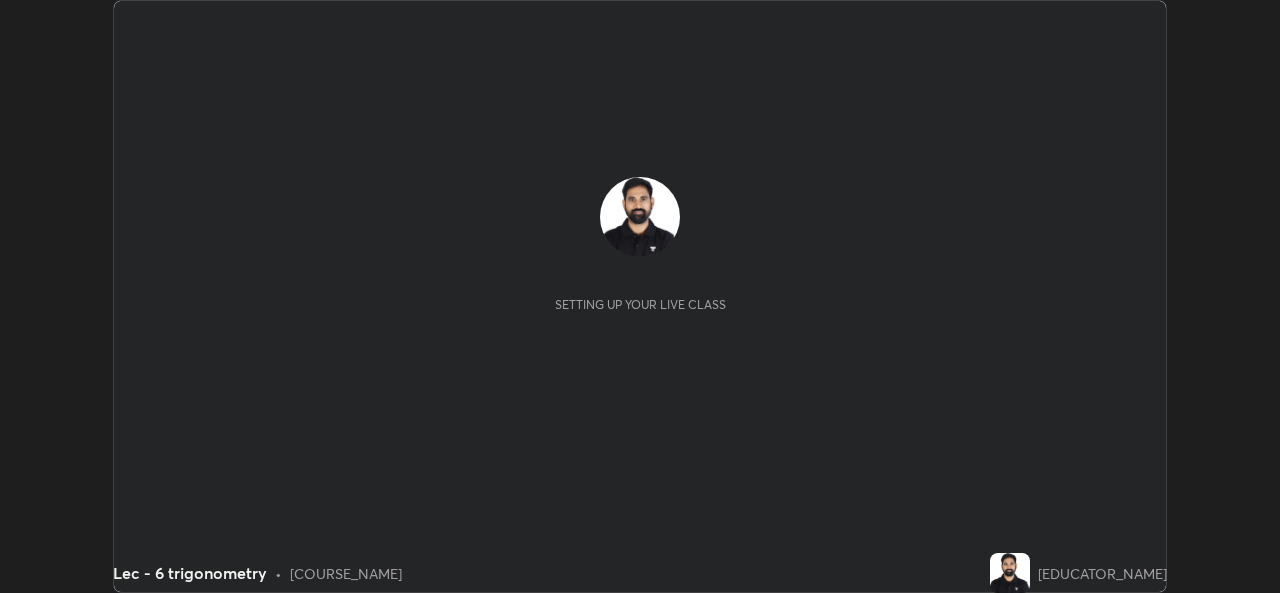 scroll, scrollTop: 0, scrollLeft: 0, axis: both 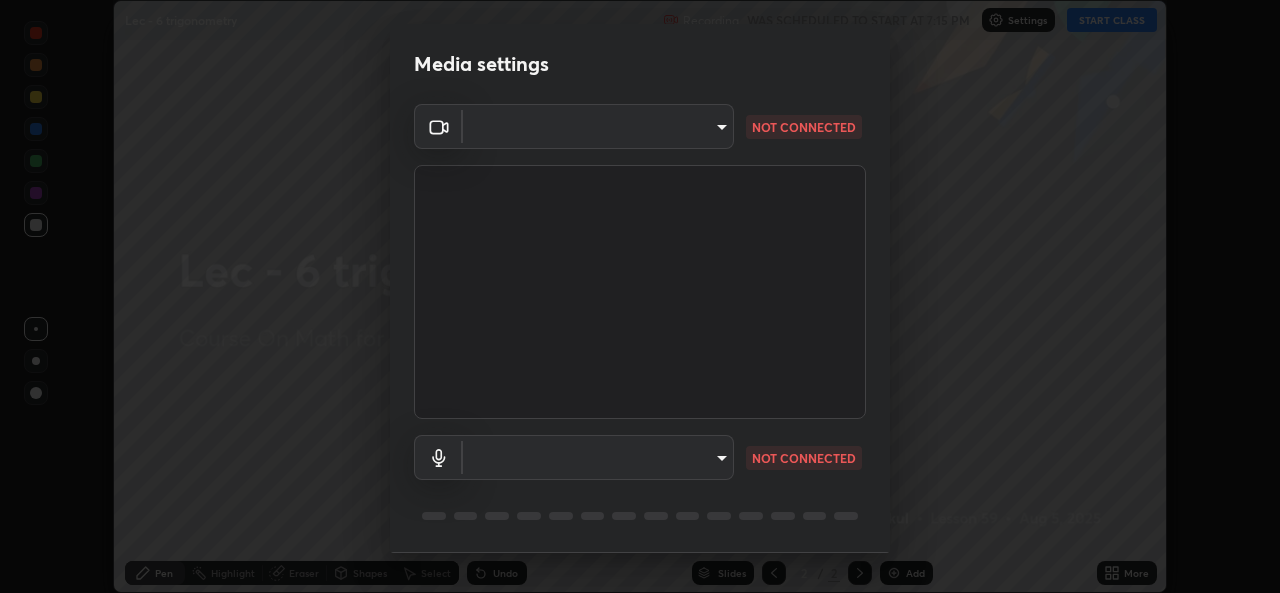 type on "78e73baf3d63bceb4c45423e3c658d9595c8caa1ee6d34b79bc6d5c79dc82097" 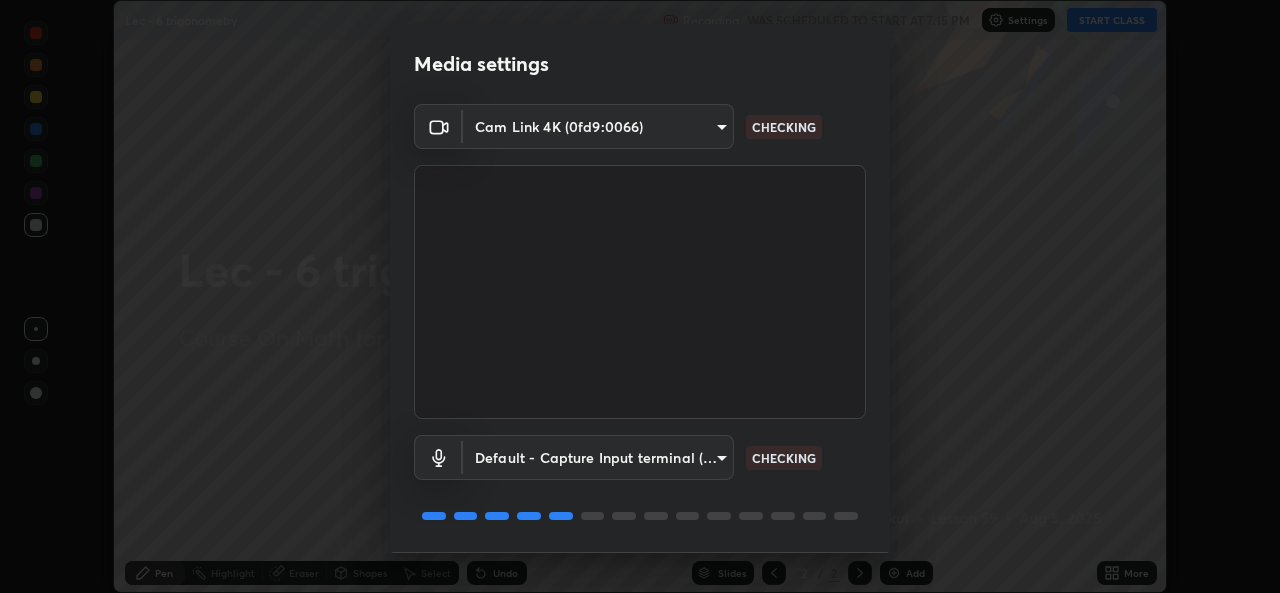 scroll, scrollTop: 63, scrollLeft: 0, axis: vertical 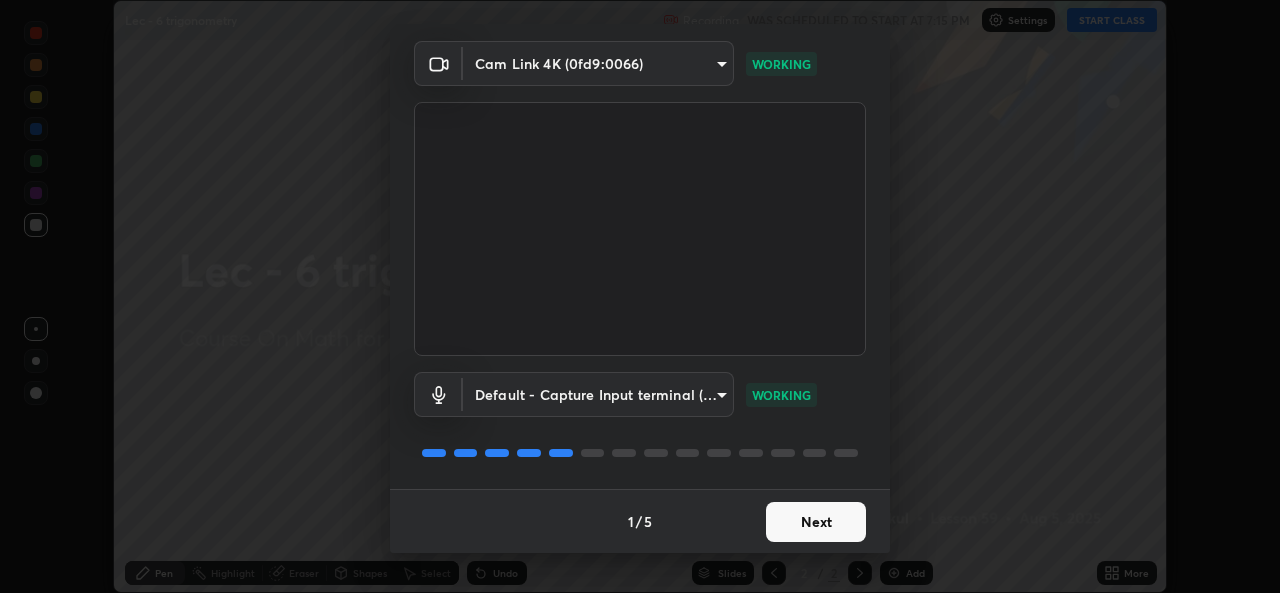click on "Next" at bounding box center (816, 522) 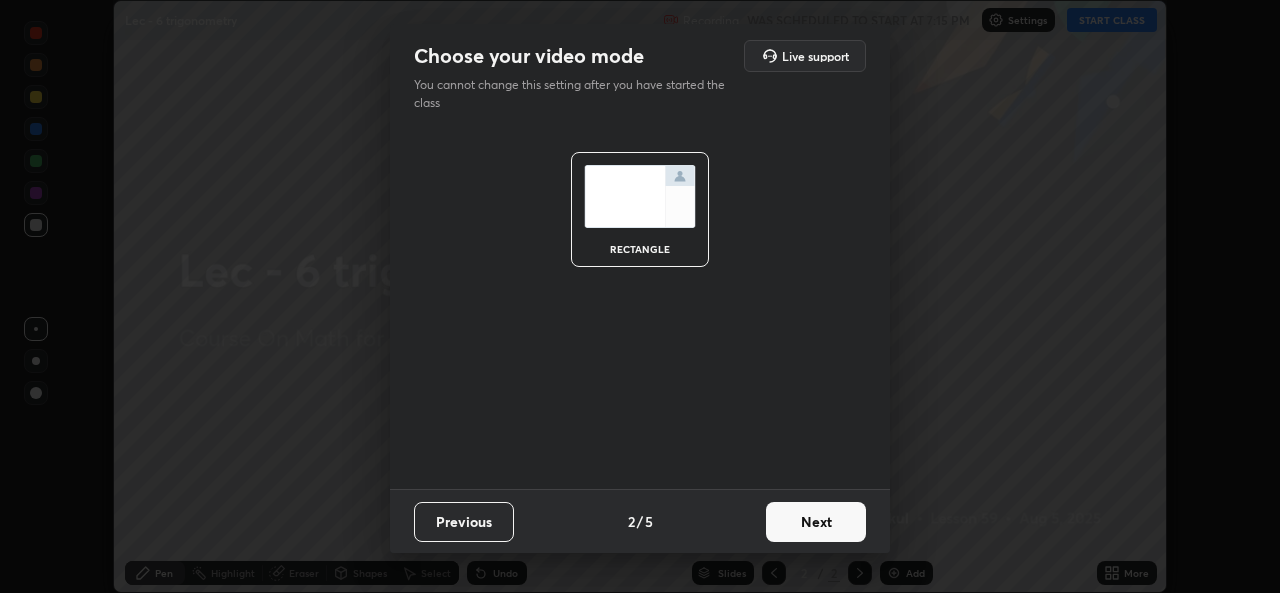click on "Next" at bounding box center (816, 522) 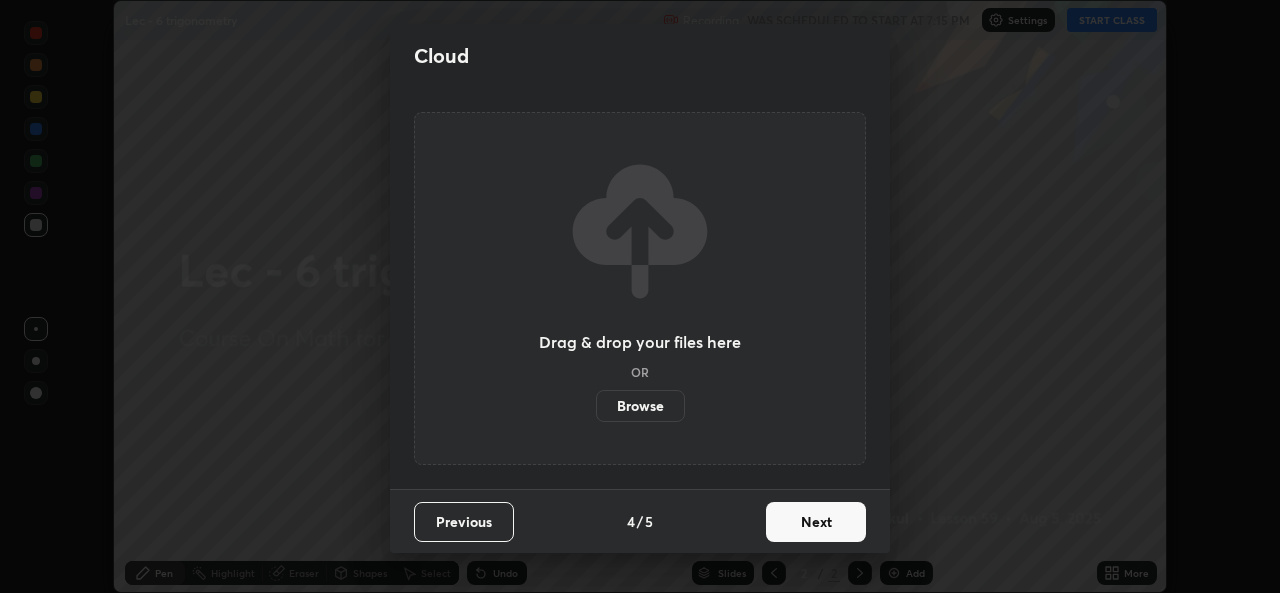 click on "Next" at bounding box center [816, 522] 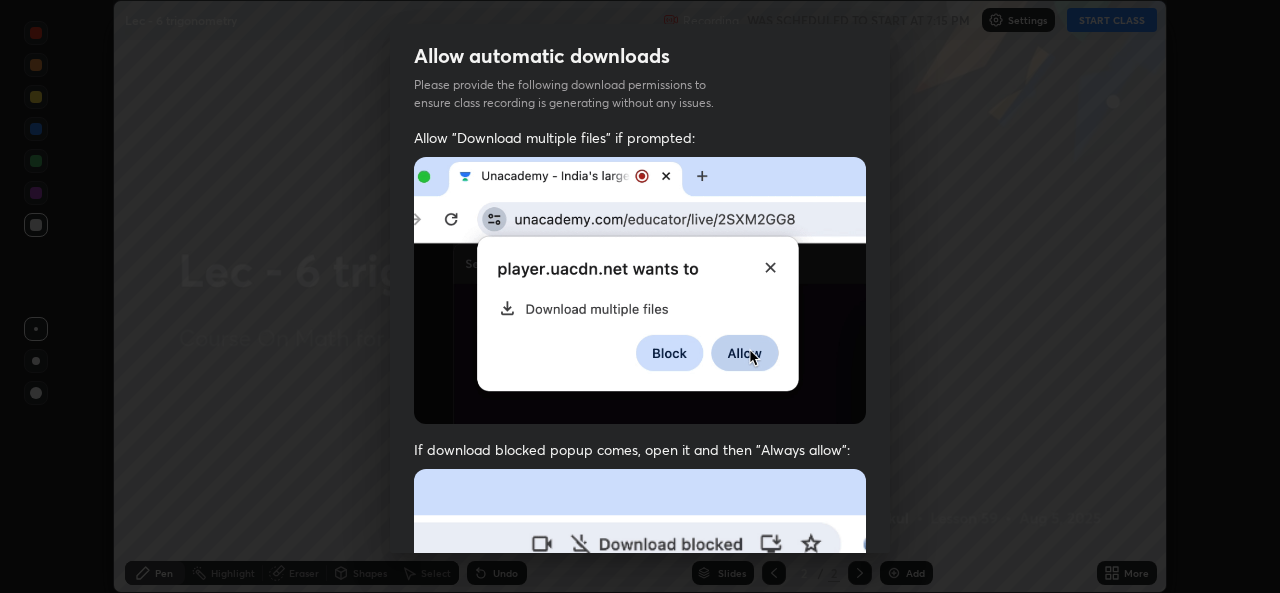 click at bounding box center [640, 687] 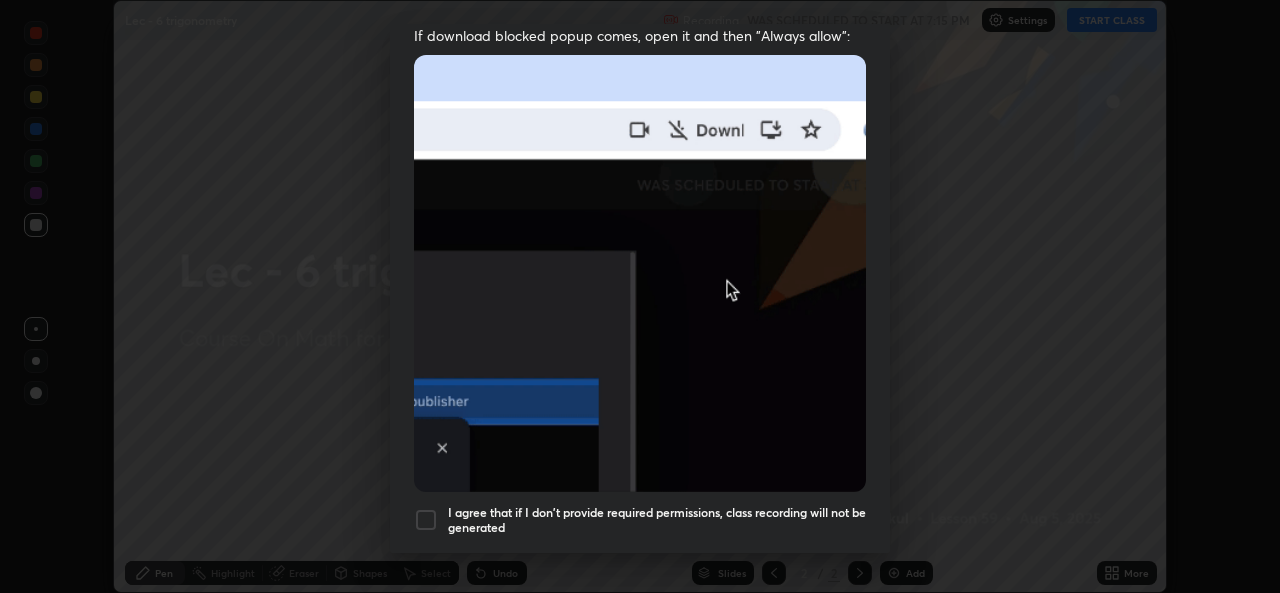 scroll, scrollTop: 415, scrollLeft: 0, axis: vertical 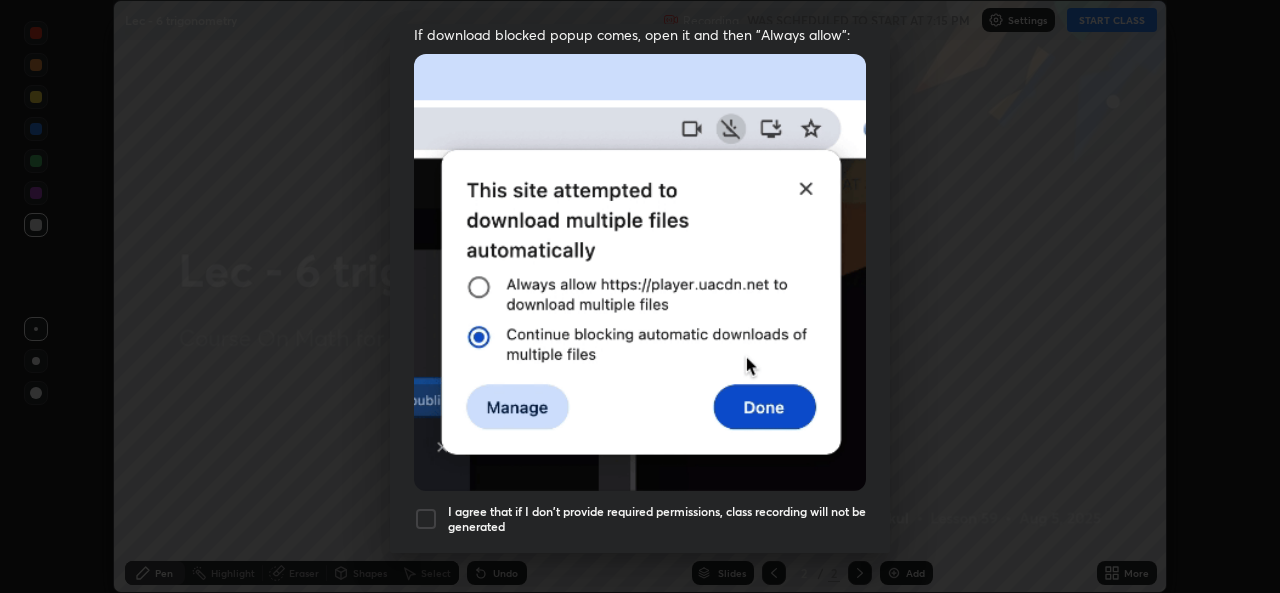 click on "I agree that if I don't provide required permissions, class recording will not be generated" at bounding box center (657, 519) 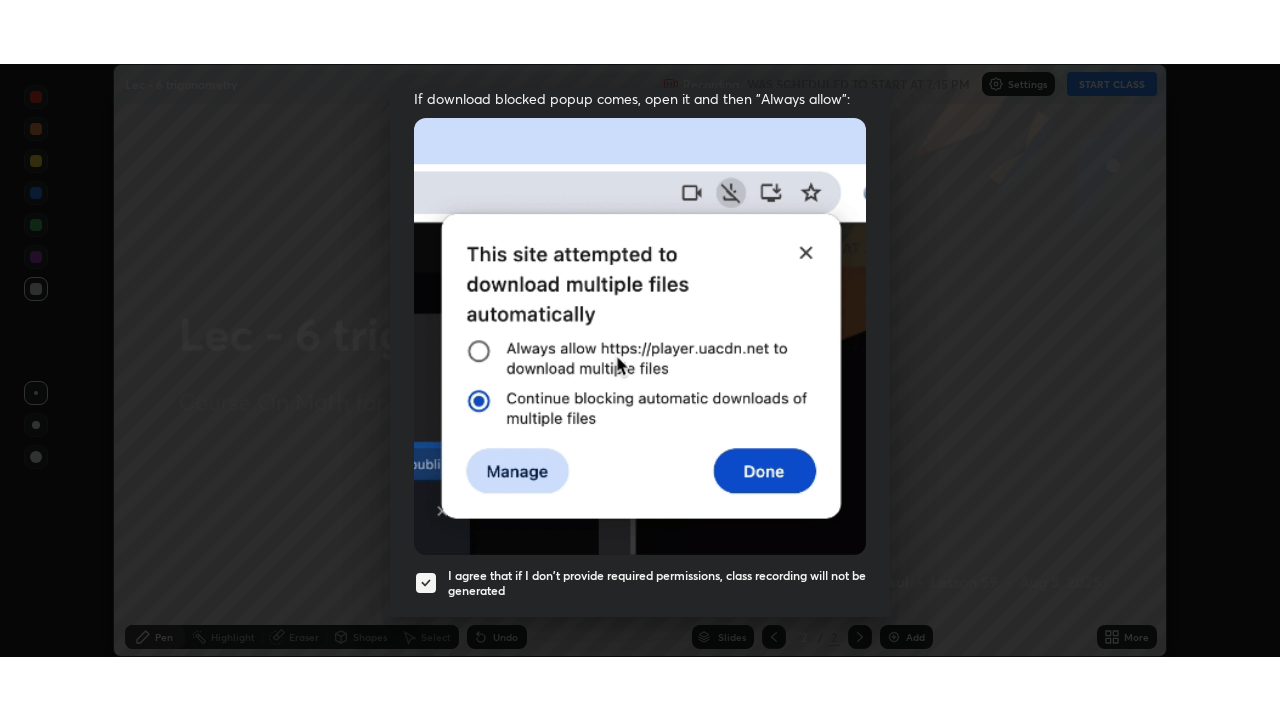 scroll, scrollTop: 471, scrollLeft: 0, axis: vertical 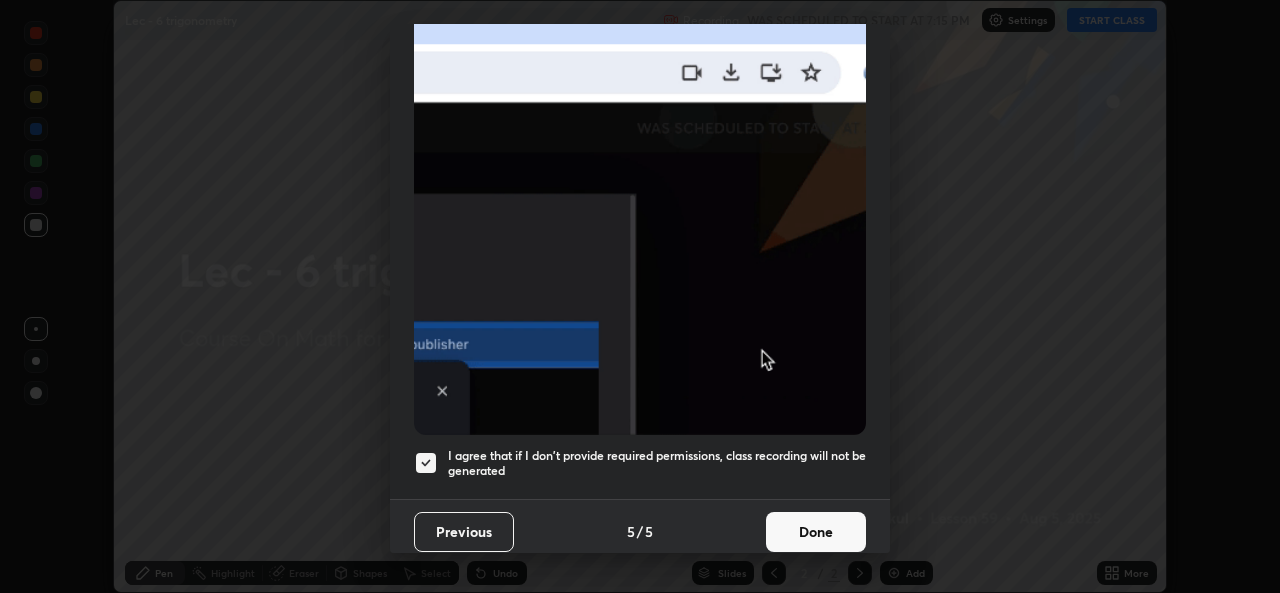 click on "Done" at bounding box center [816, 532] 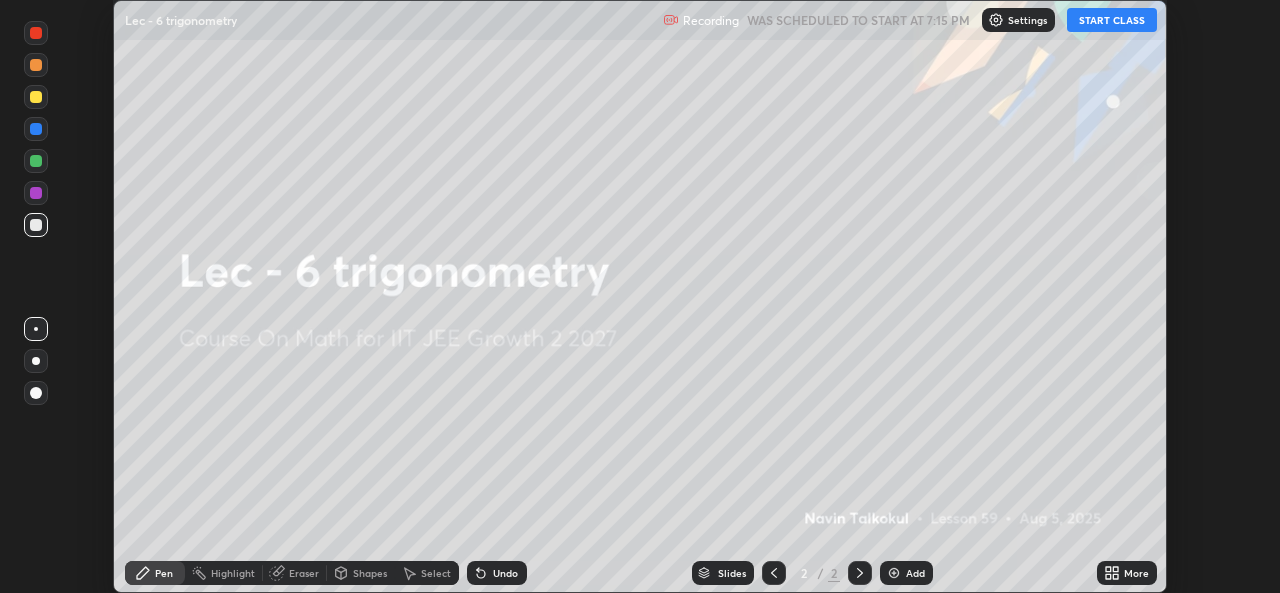click on "START CLASS" at bounding box center [1112, 20] 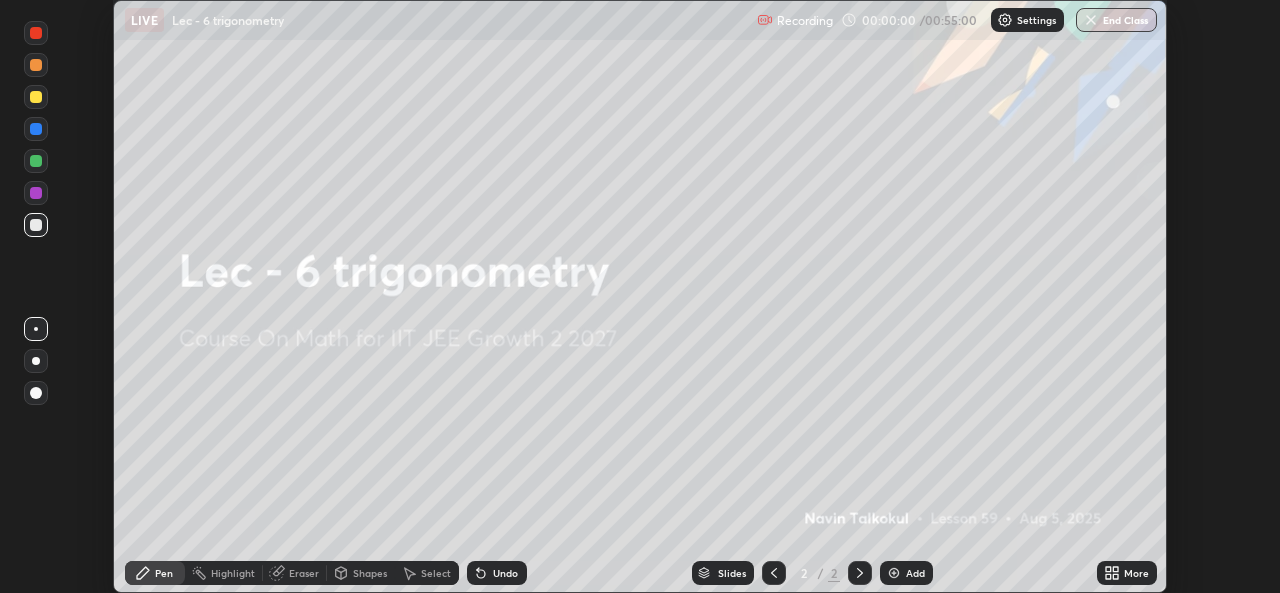 click 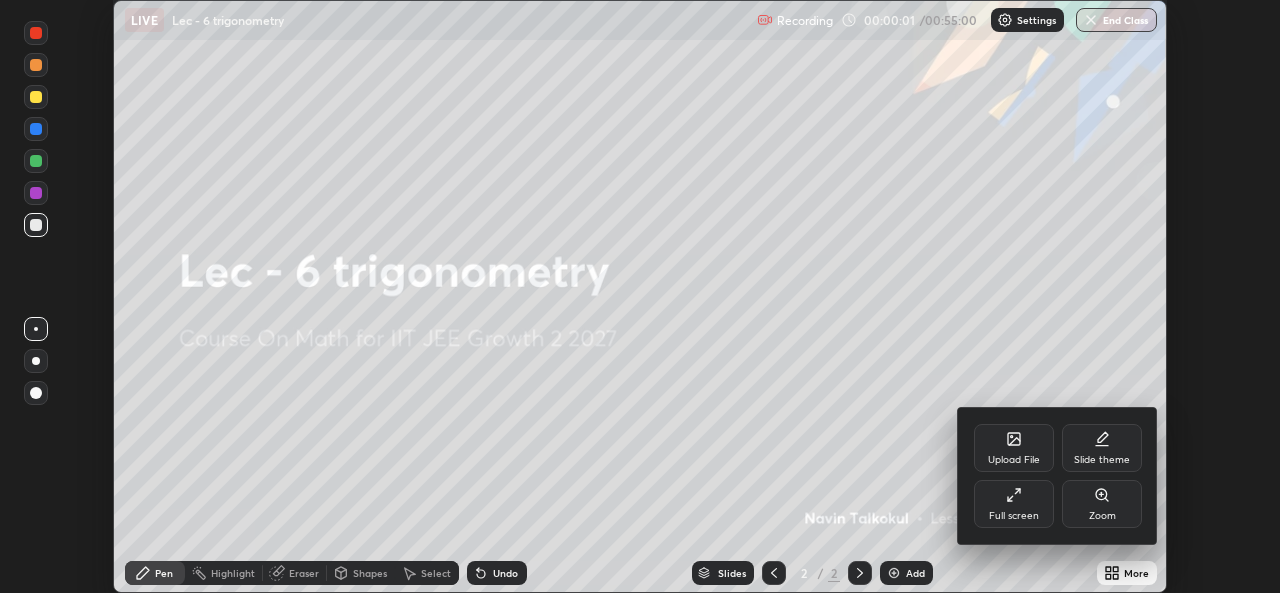click on "Full screen" at bounding box center (1014, 504) 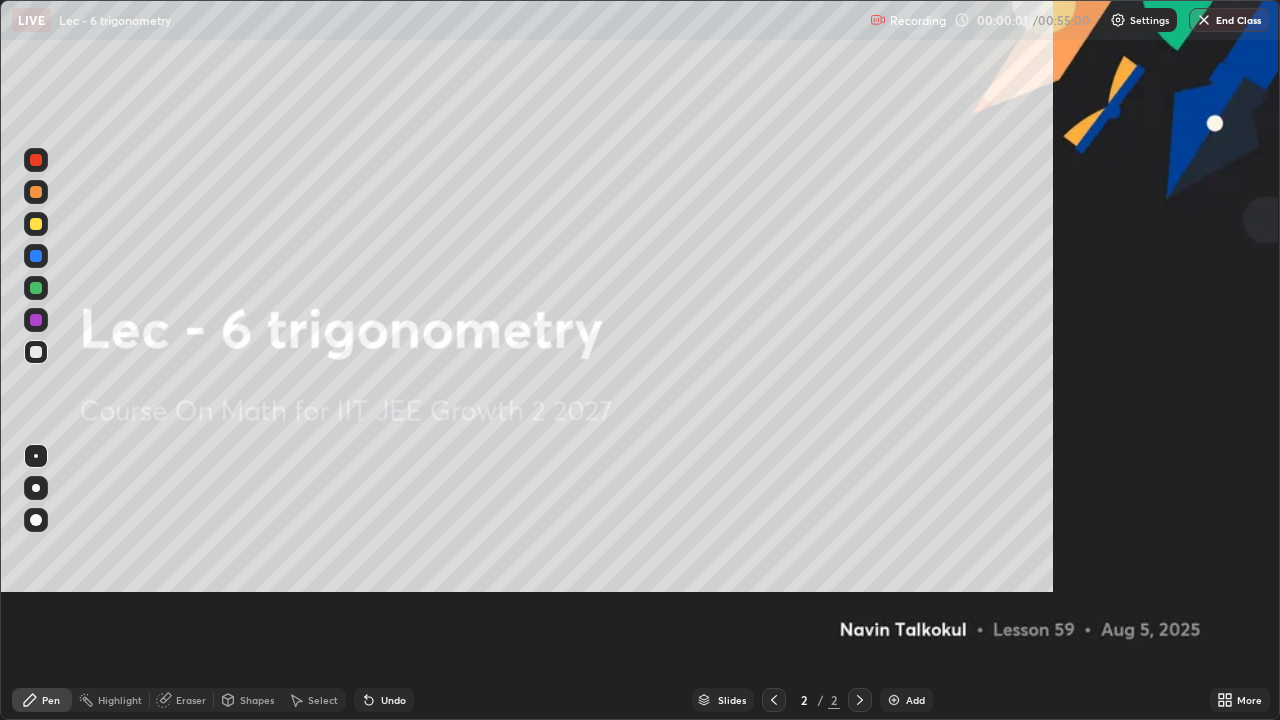 scroll, scrollTop: 99280, scrollLeft: 98720, axis: both 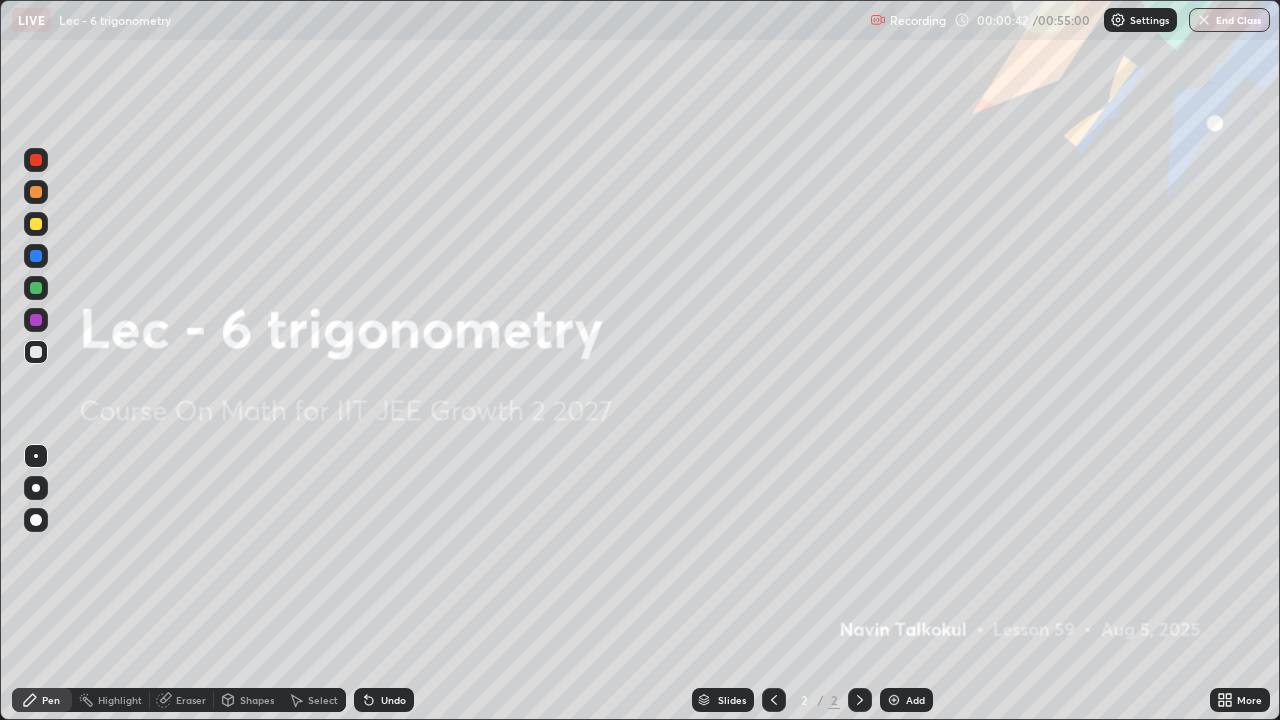 click on "Add" at bounding box center (915, 700) 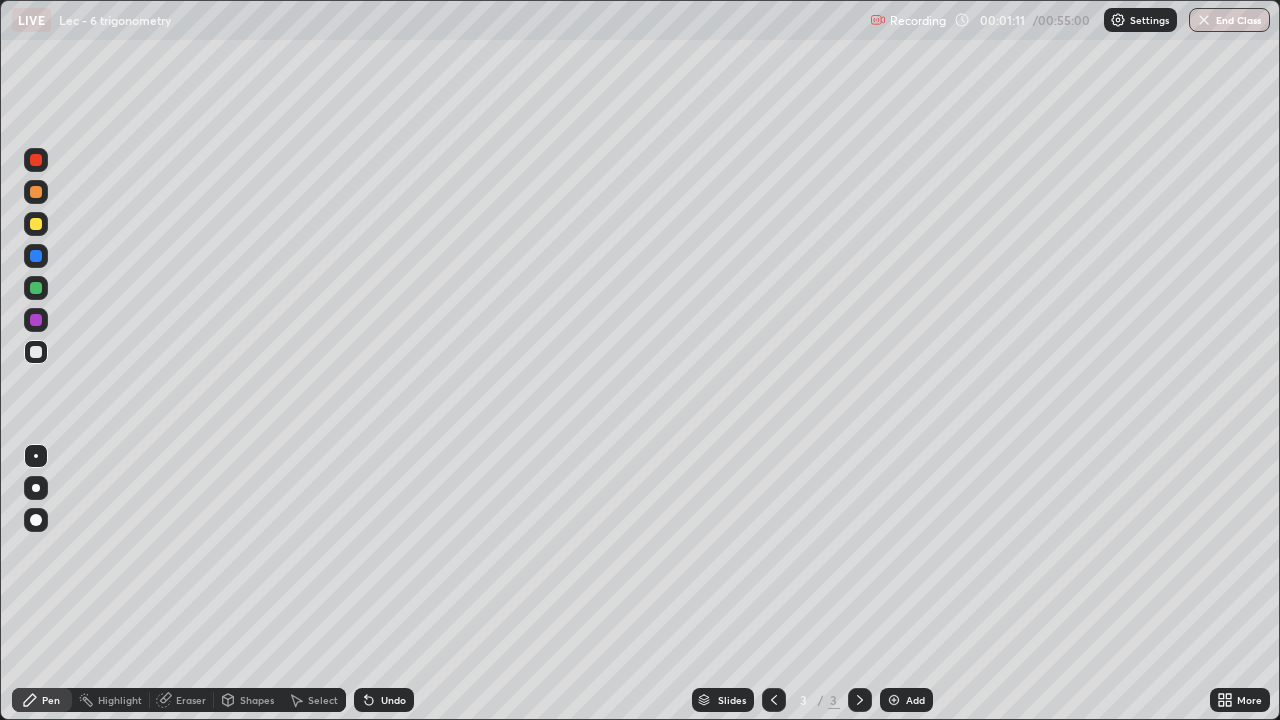 click 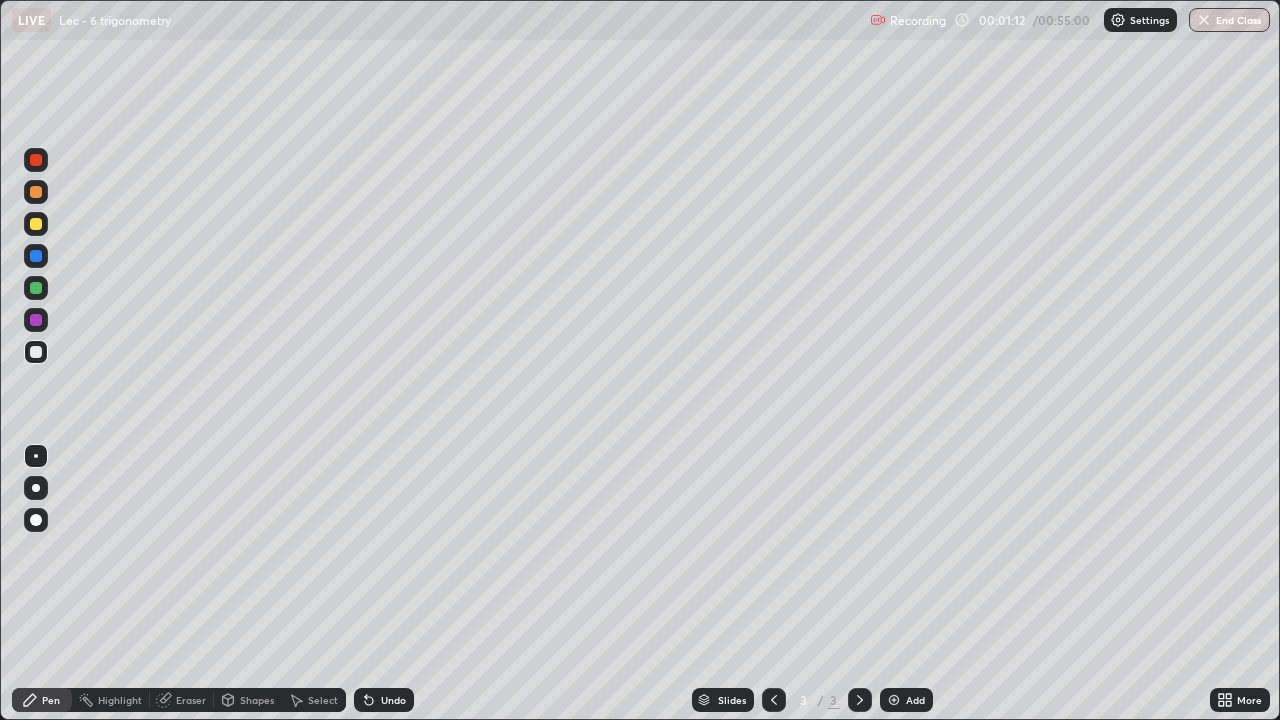 click 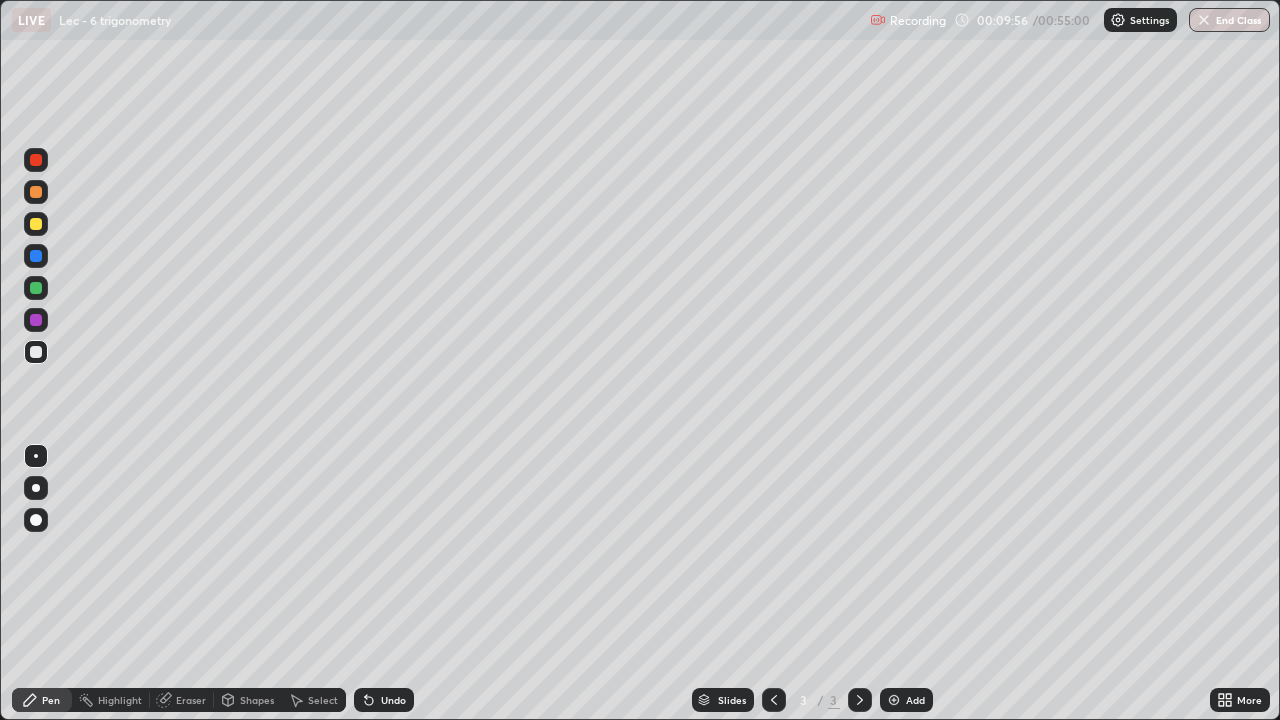 click on "Add" at bounding box center (906, 700) 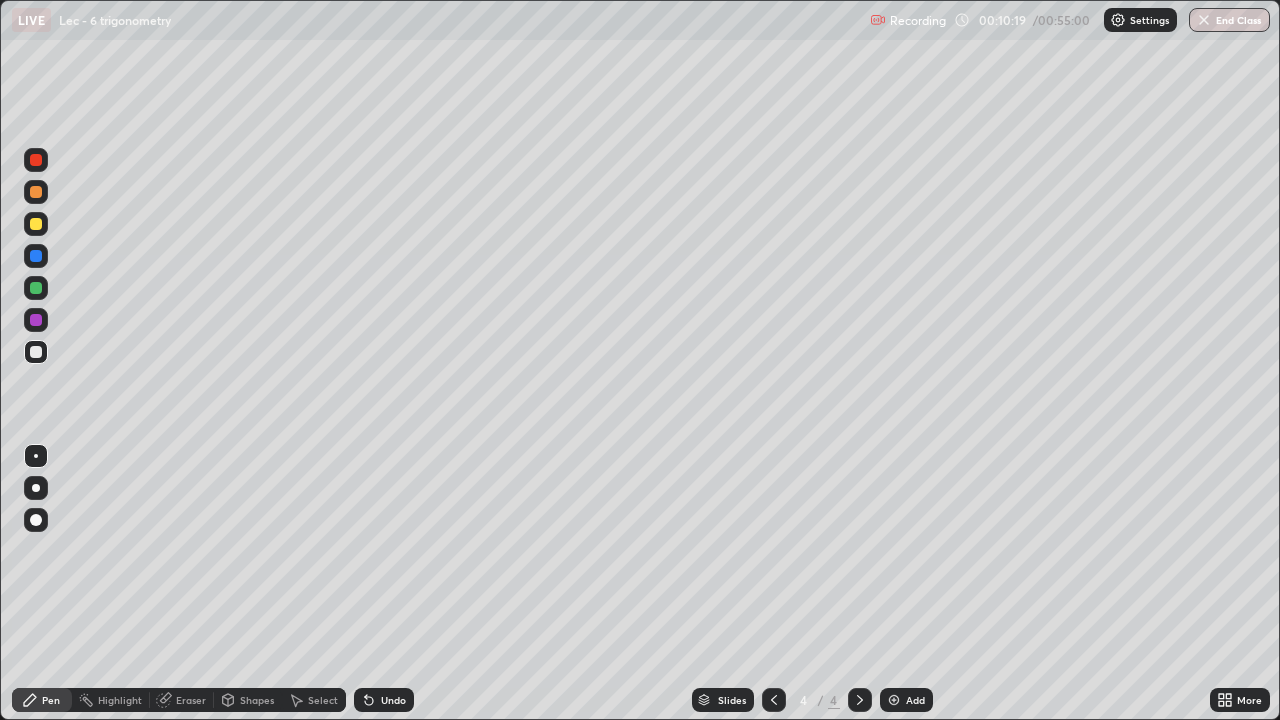 click on "Undo" at bounding box center [393, 700] 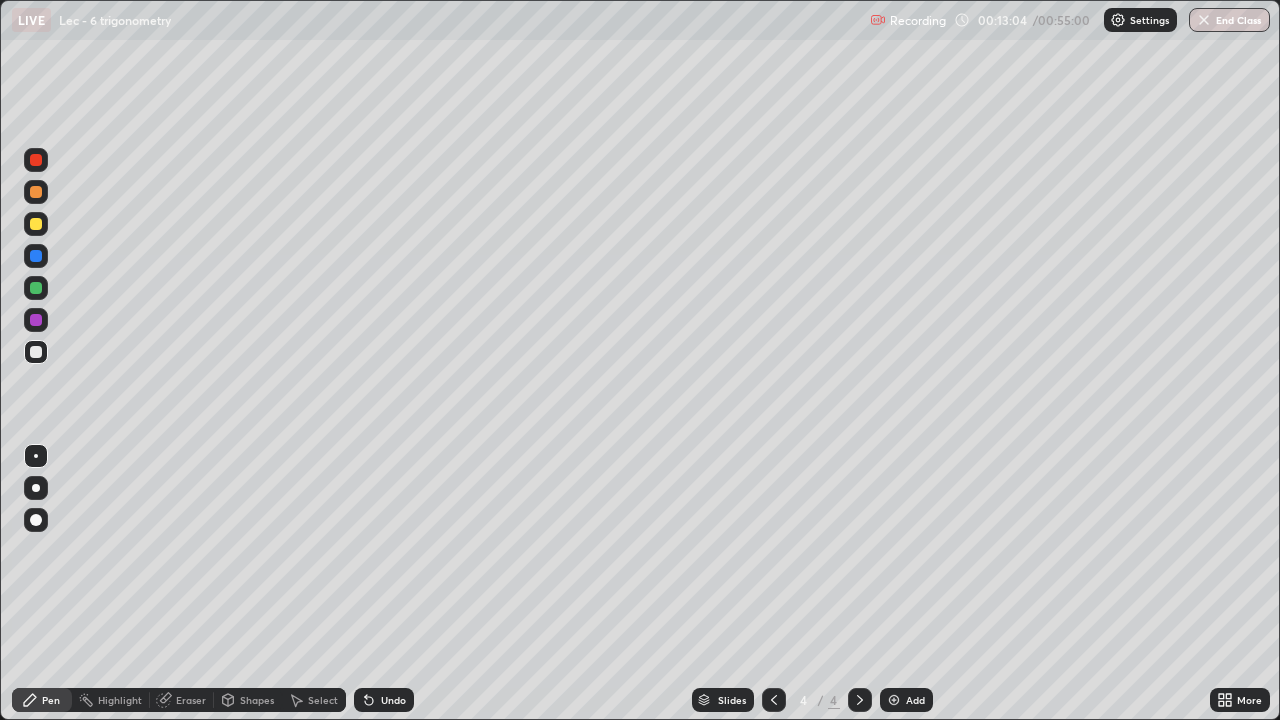 click 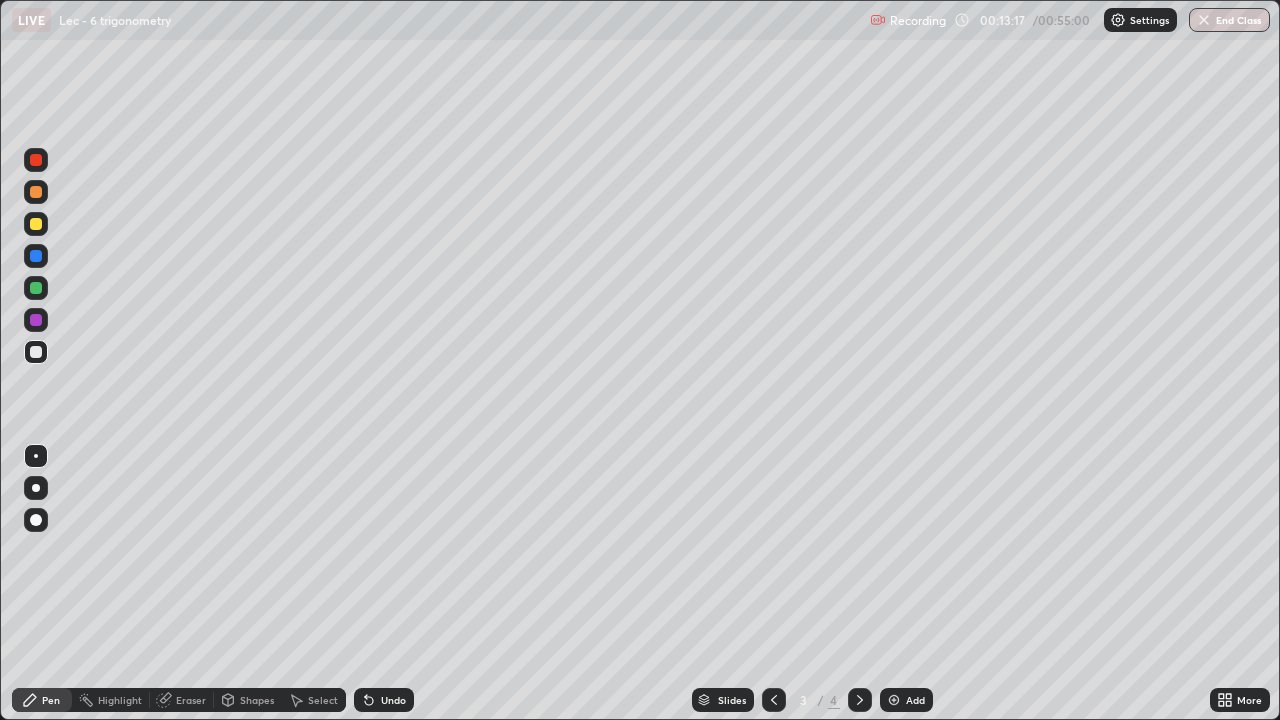 click 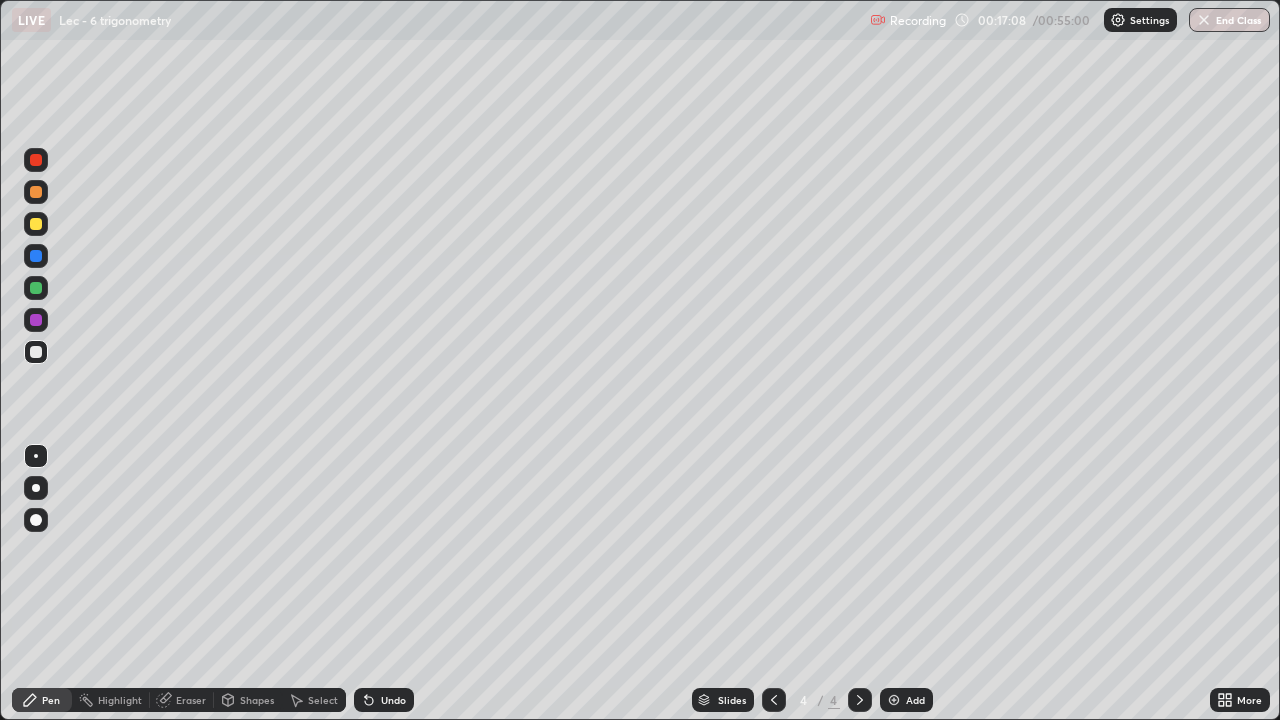 click on "Undo" at bounding box center (393, 700) 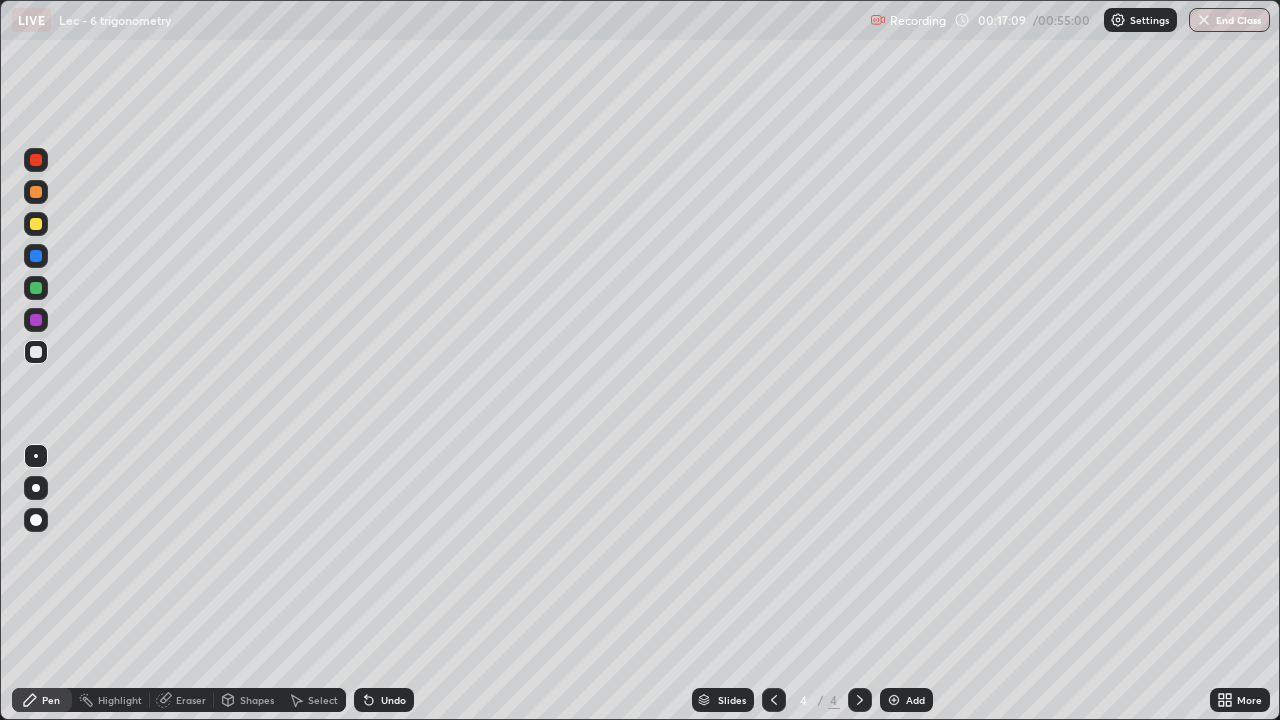 click on "Undo" at bounding box center [393, 700] 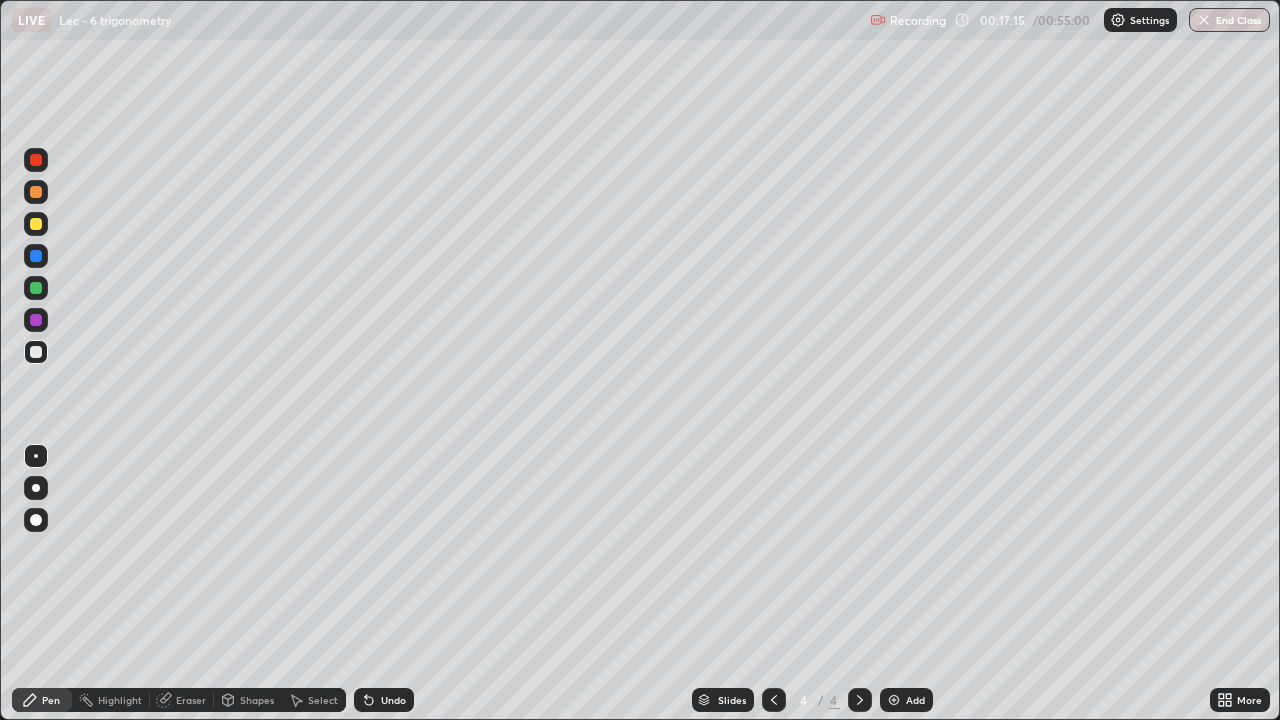 click on "Select" at bounding box center [323, 700] 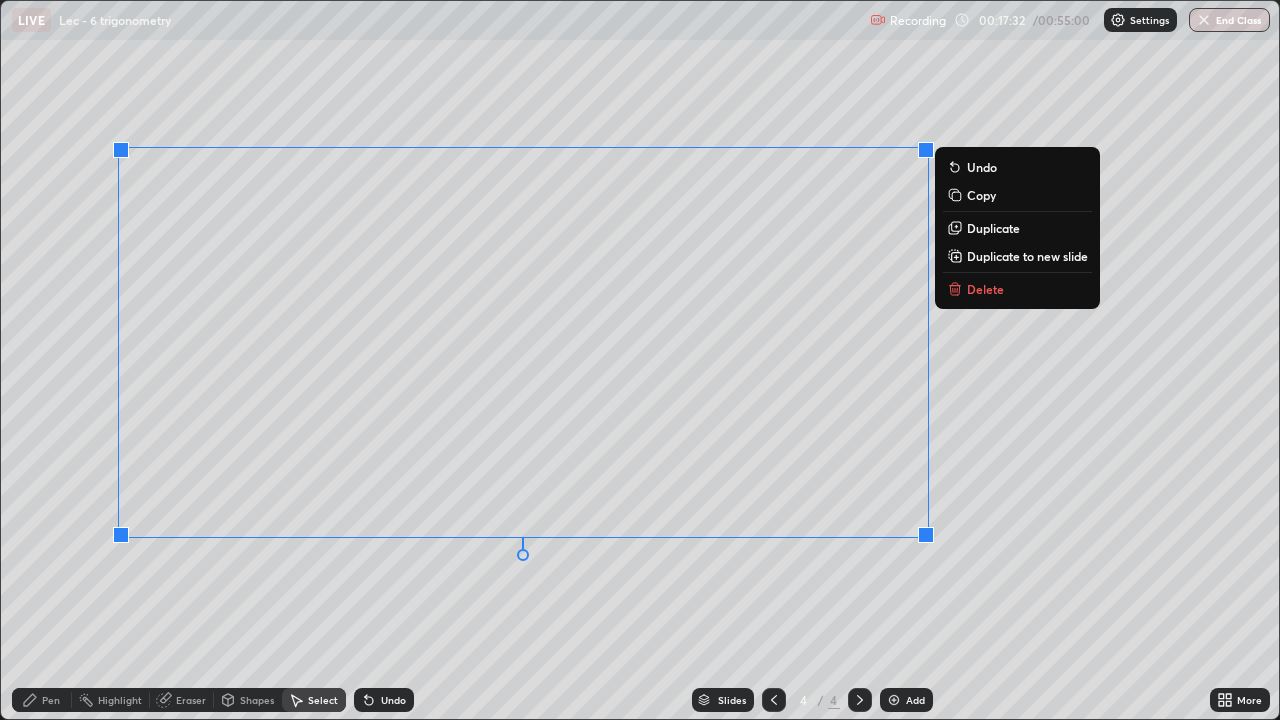 click on "0 ° Undo Copy Duplicate Duplicate to new slide Delete" at bounding box center [640, 360] 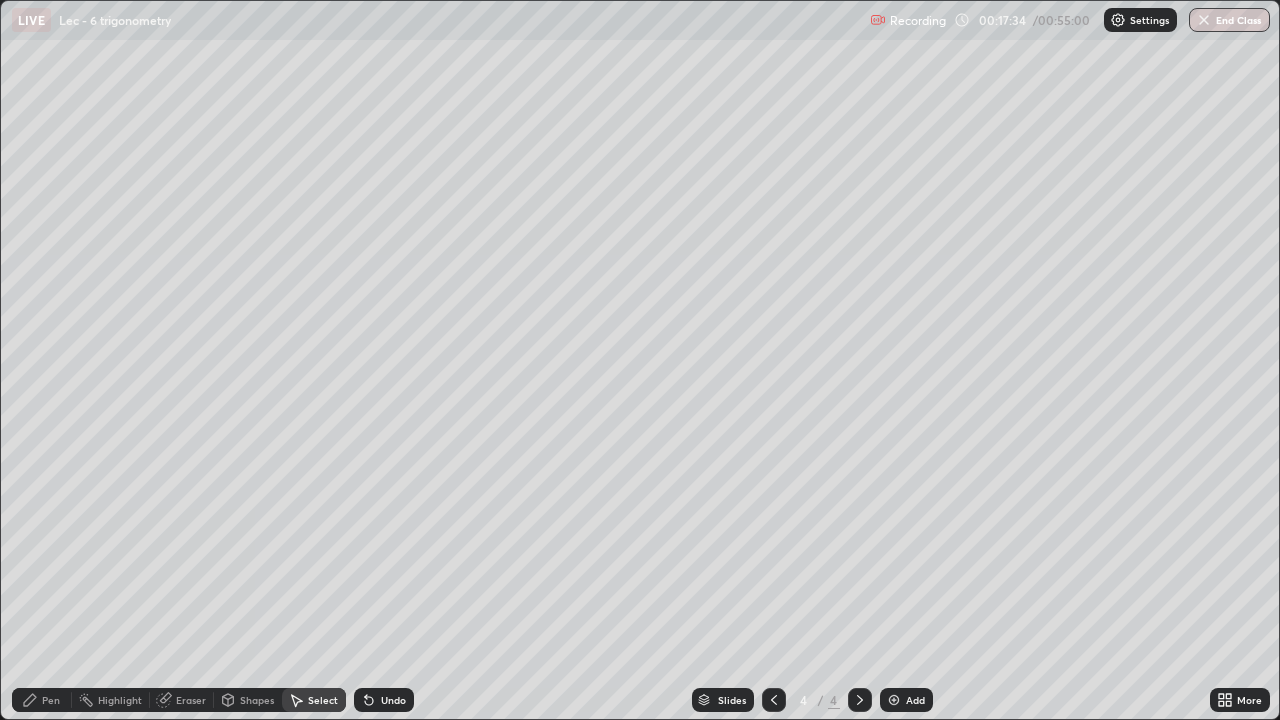 click on "Eraser" at bounding box center [191, 700] 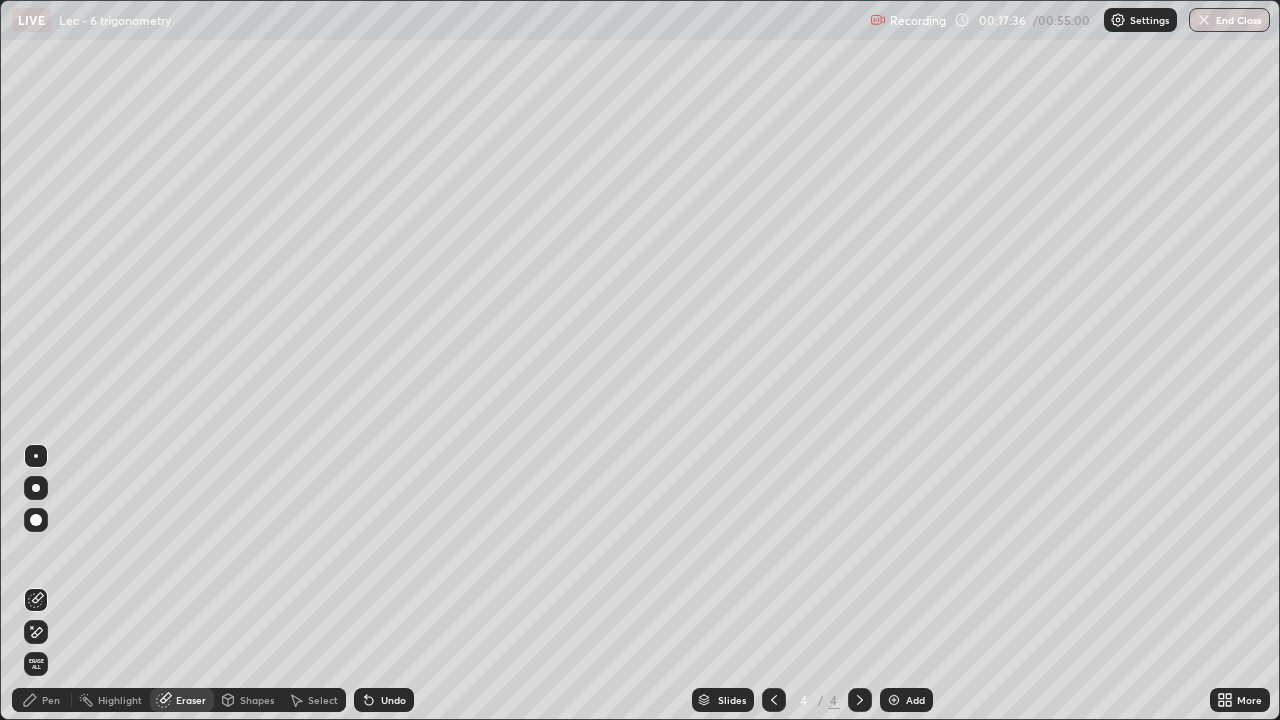 click on "Pen" at bounding box center [51, 700] 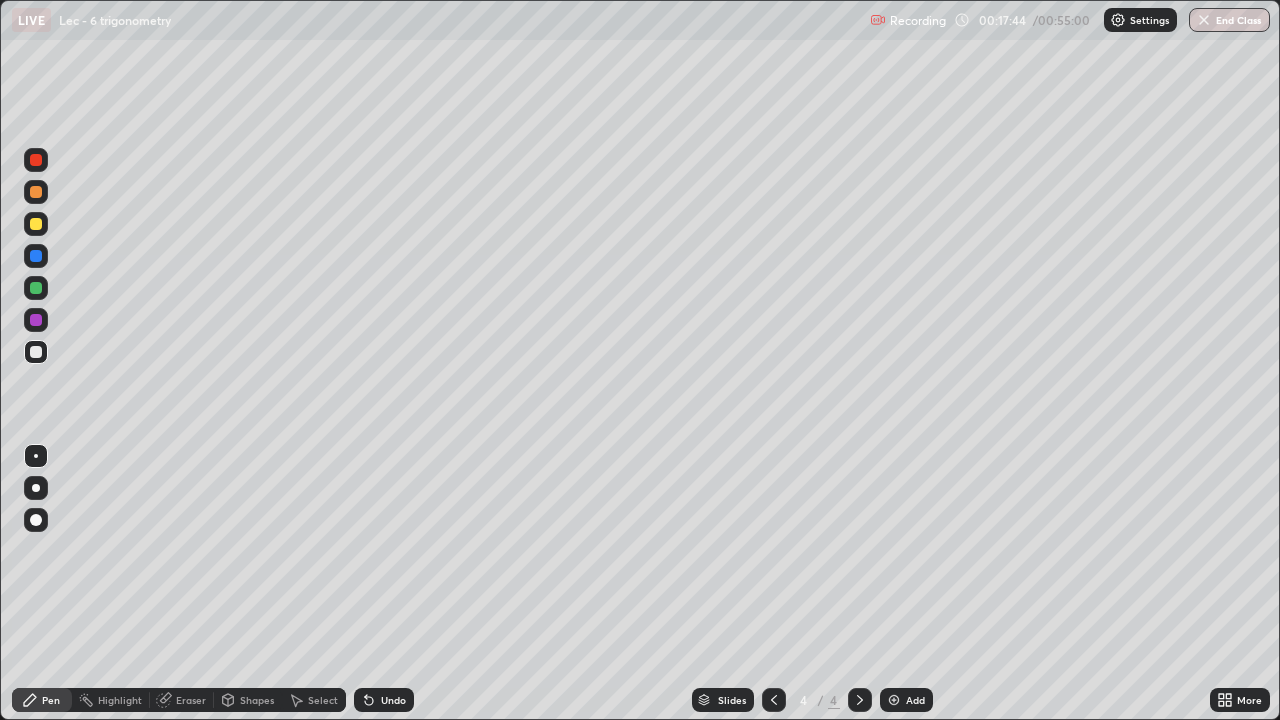 click on "Shapes" at bounding box center [257, 700] 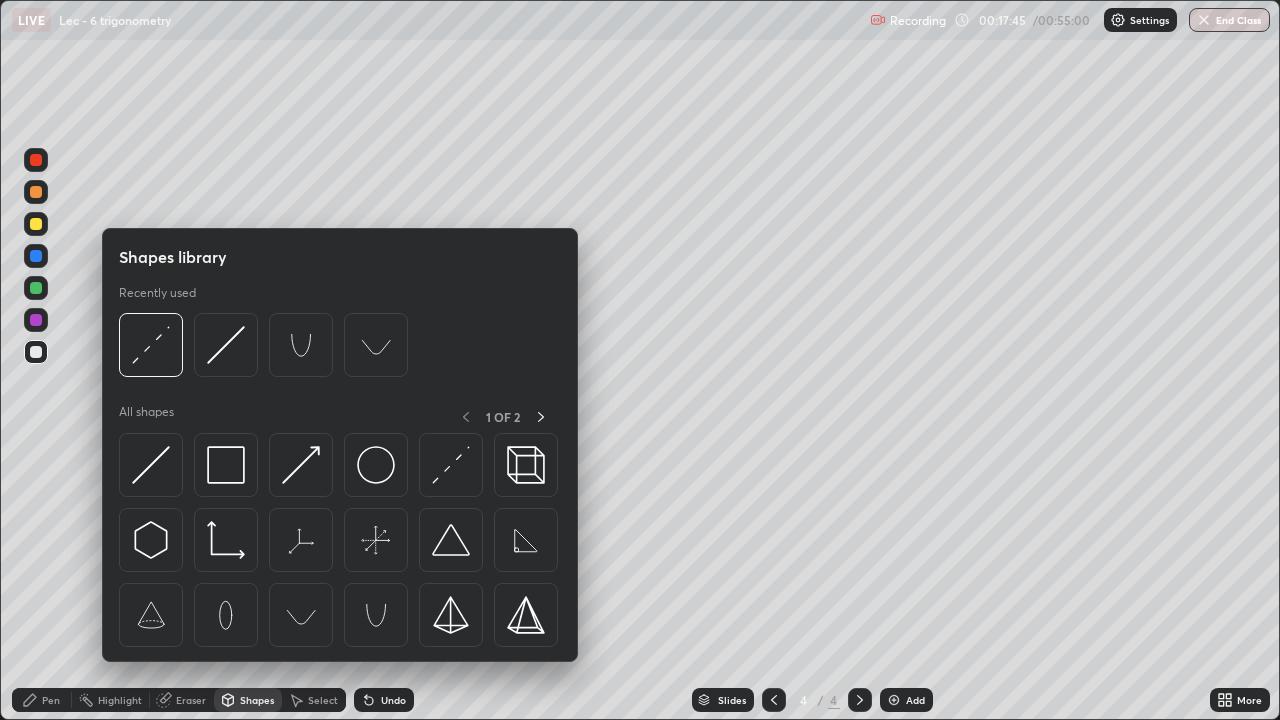 click on "Select" at bounding box center (323, 700) 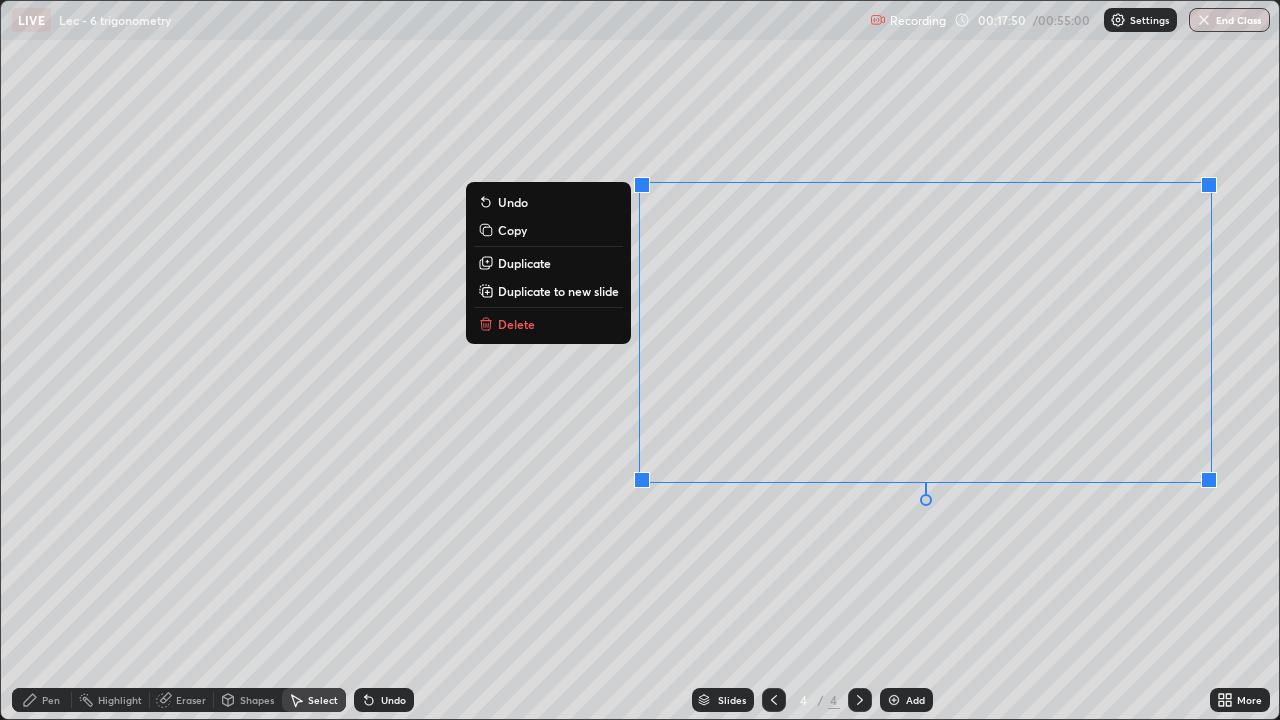click on "0 ° Undo Copy Duplicate Duplicate to new slide Delete" at bounding box center (640, 360) 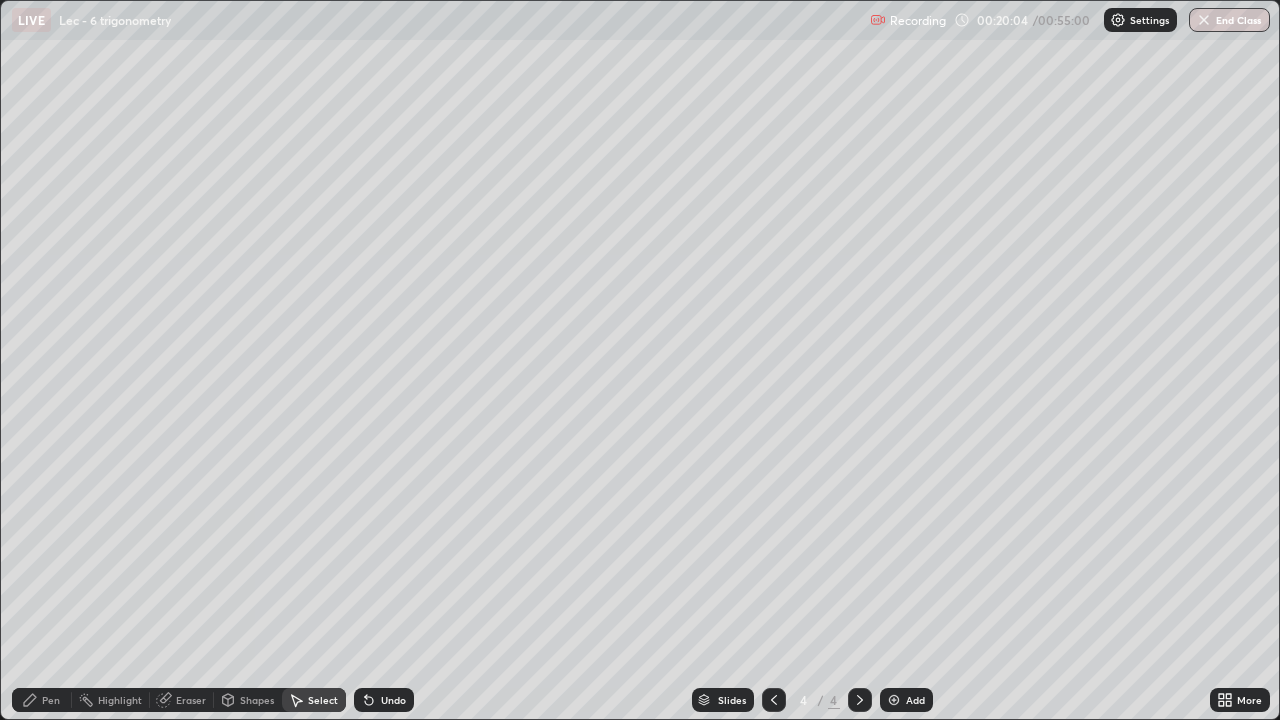 click at bounding box center [894, 700] 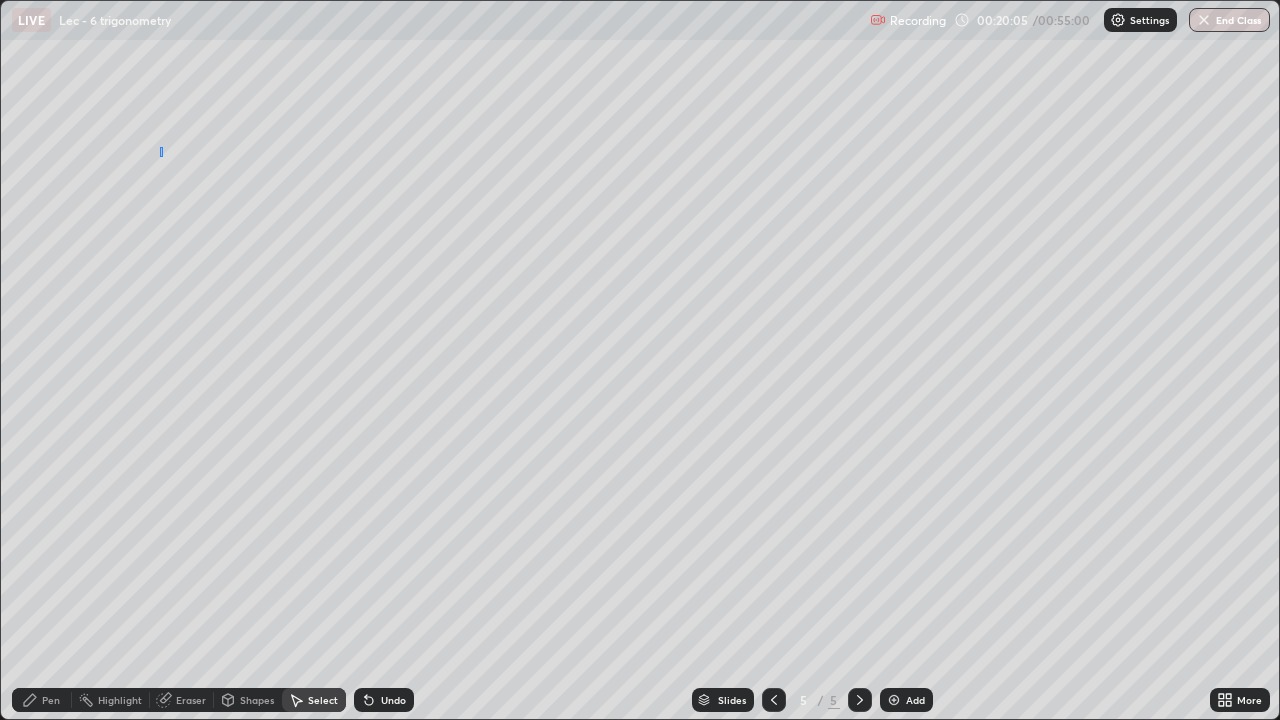 click on "0 ° Undo Copy Duplicate Duplicate to new slide Delete" at bounding box center [640, 360] 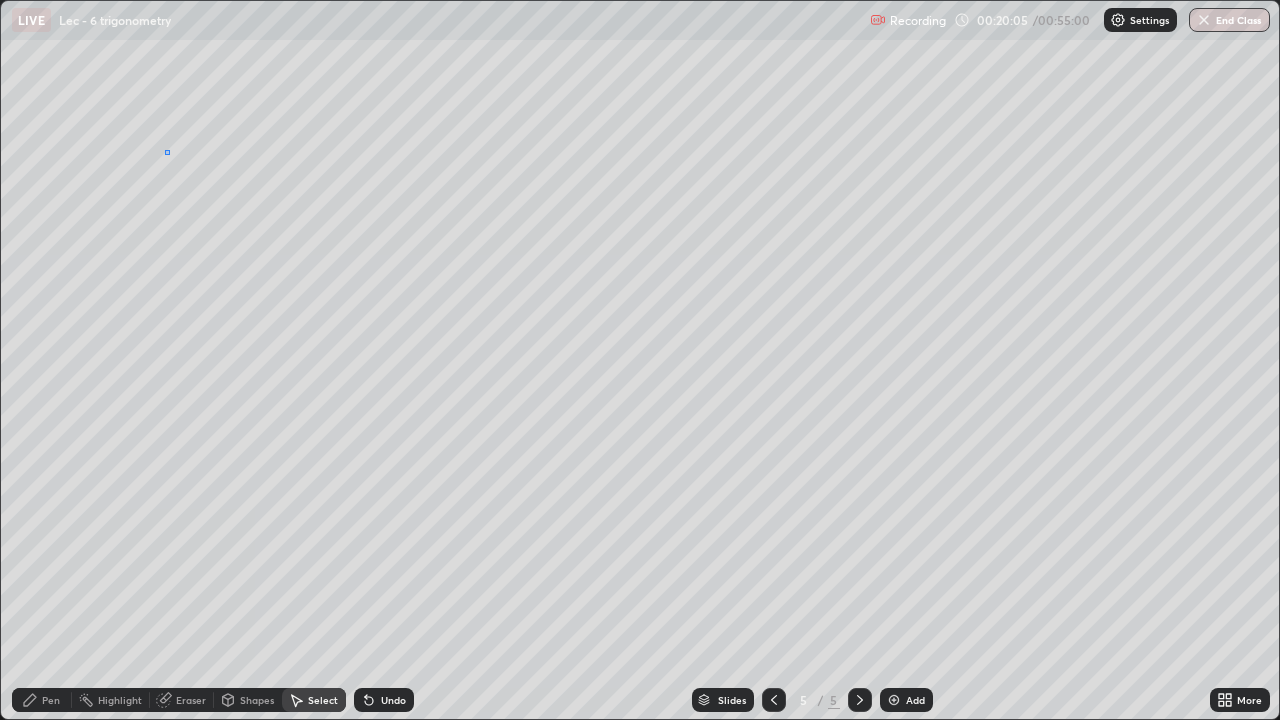 click on "0 ° Undo Copy Duplicate Duplicate to new slide Delete" at bounding box center (640, 360) 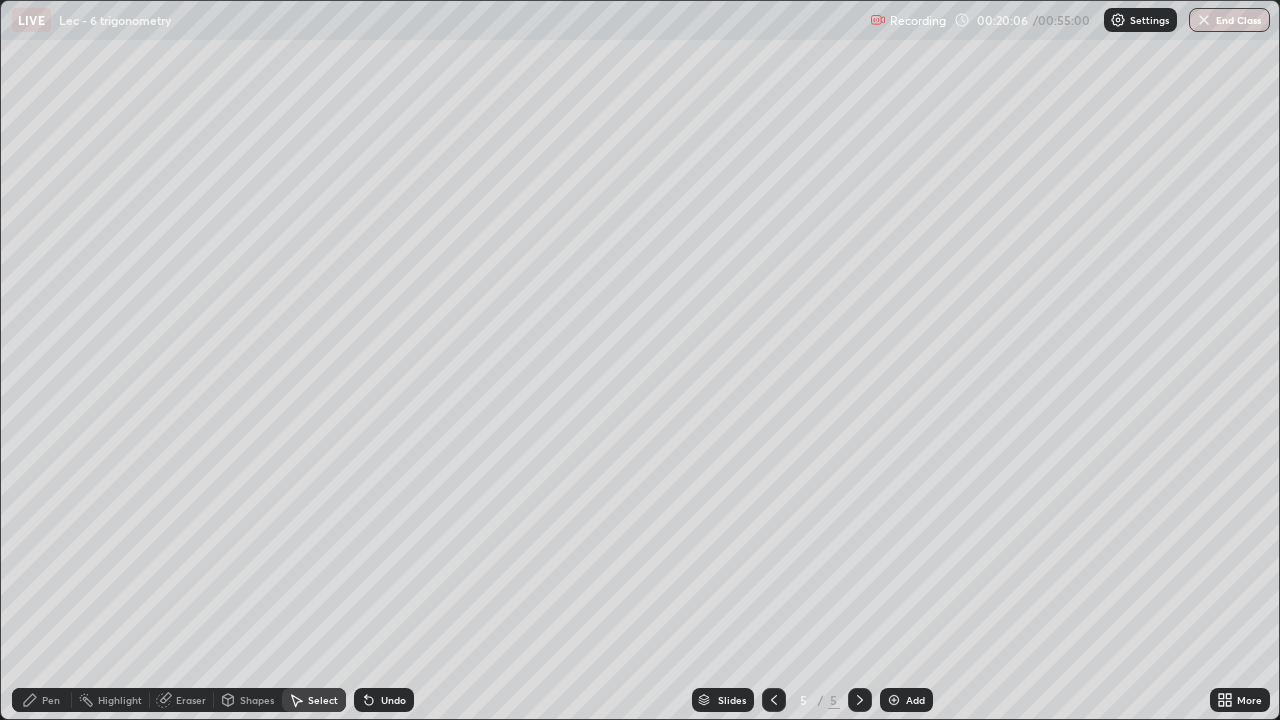 click on "Pen" at bounding box center [51, 700] 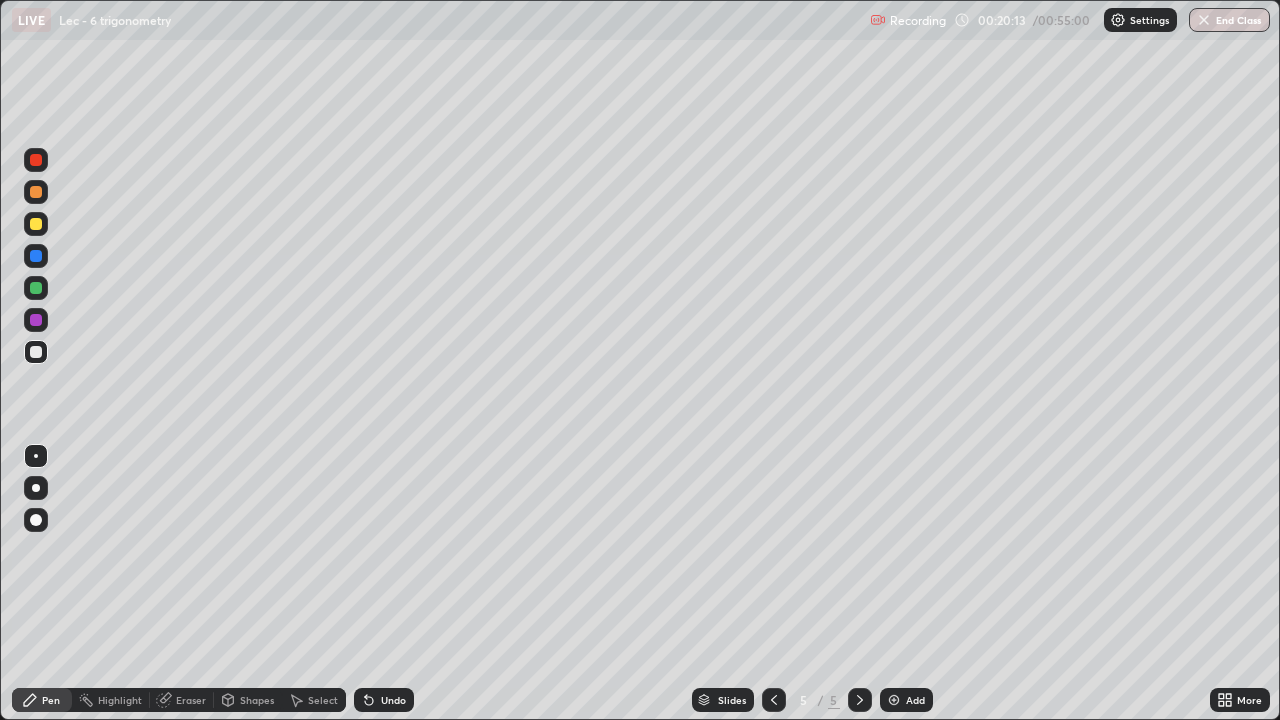 click 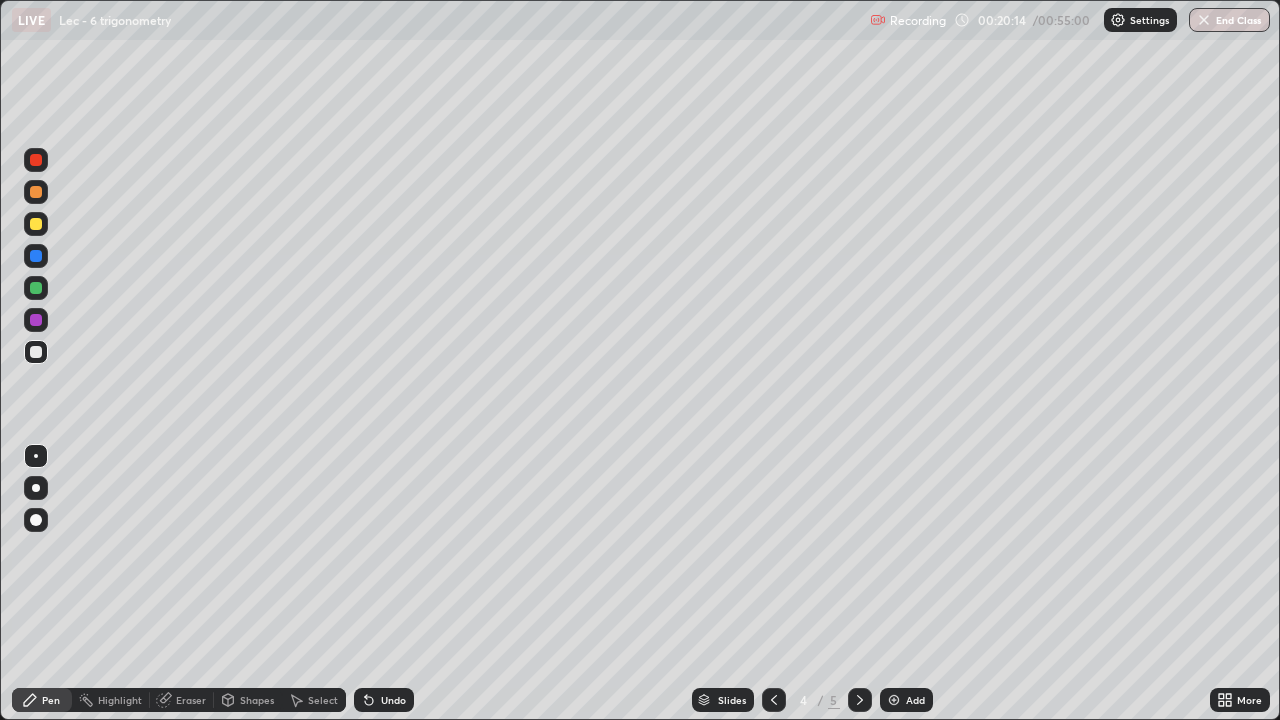 click 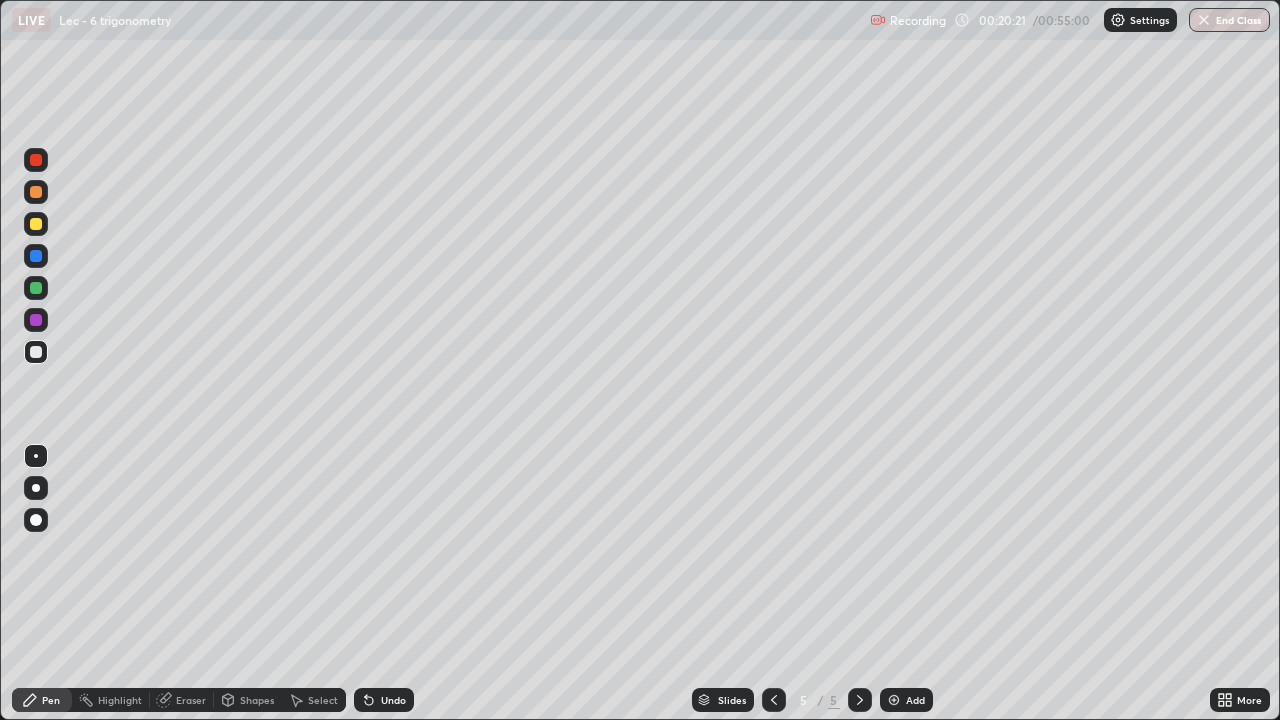 click 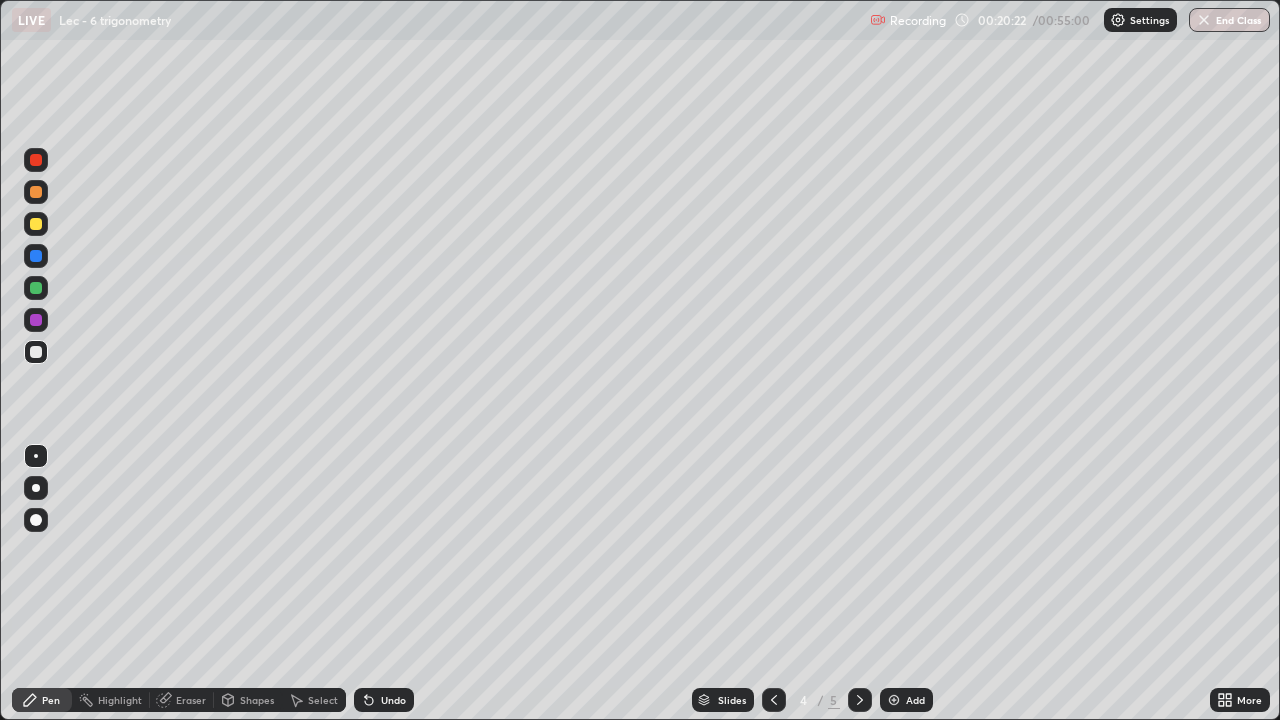 click 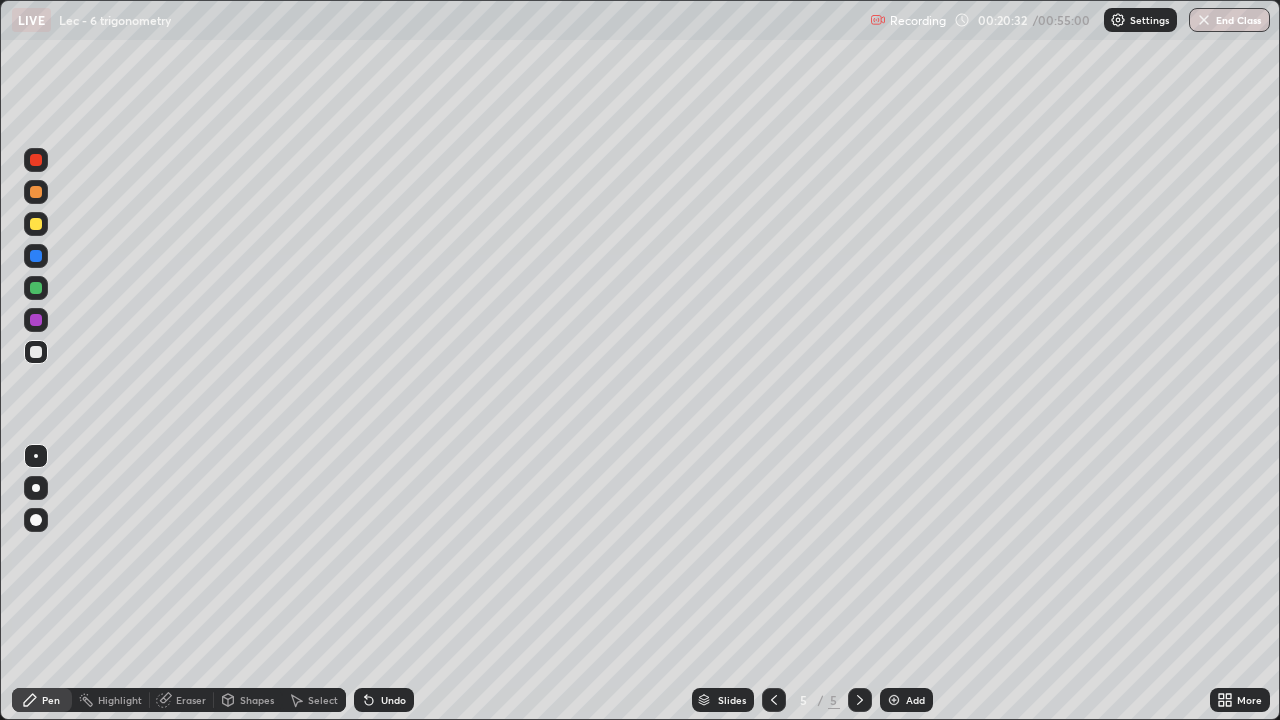 click 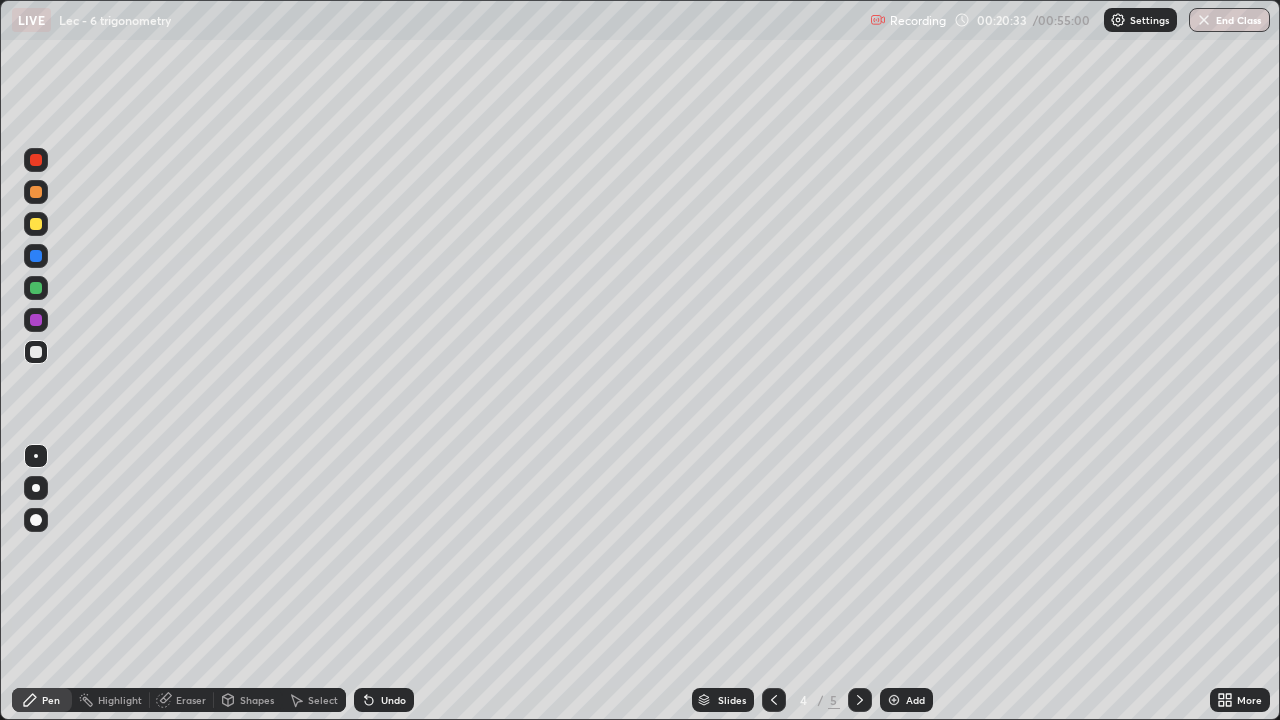click 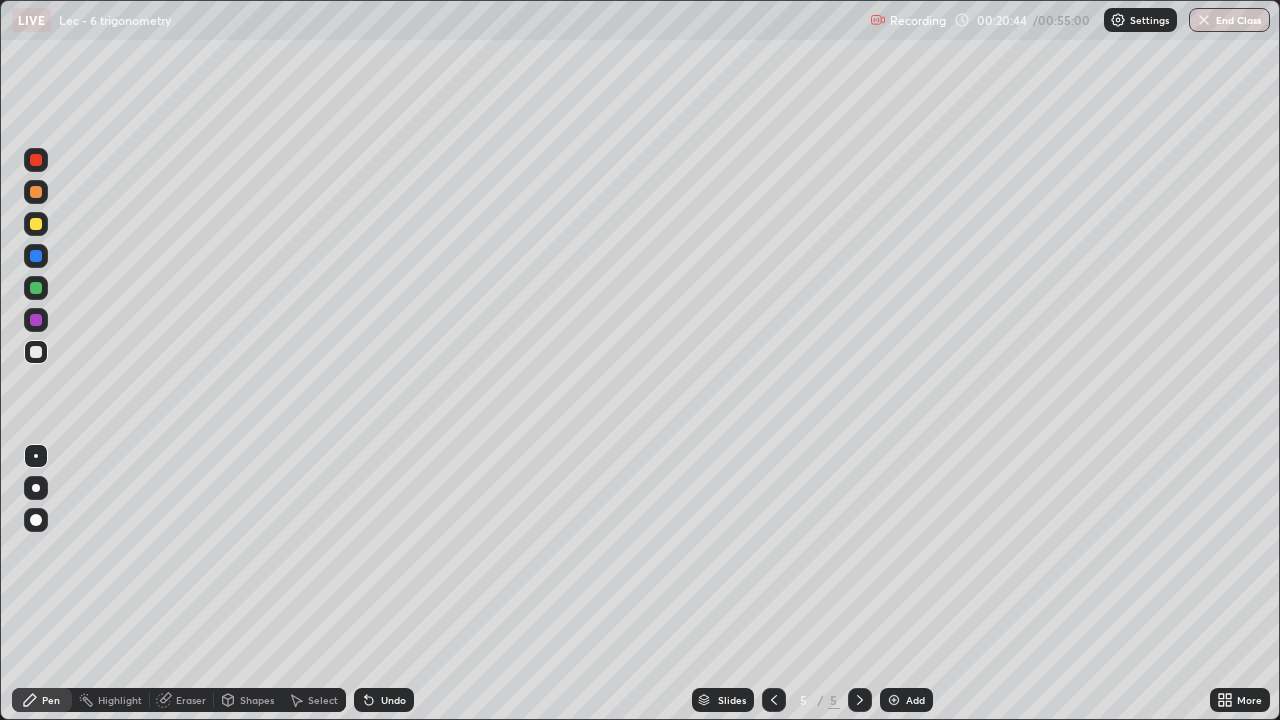 click on "Eraser" at bounding box center (191, 700) 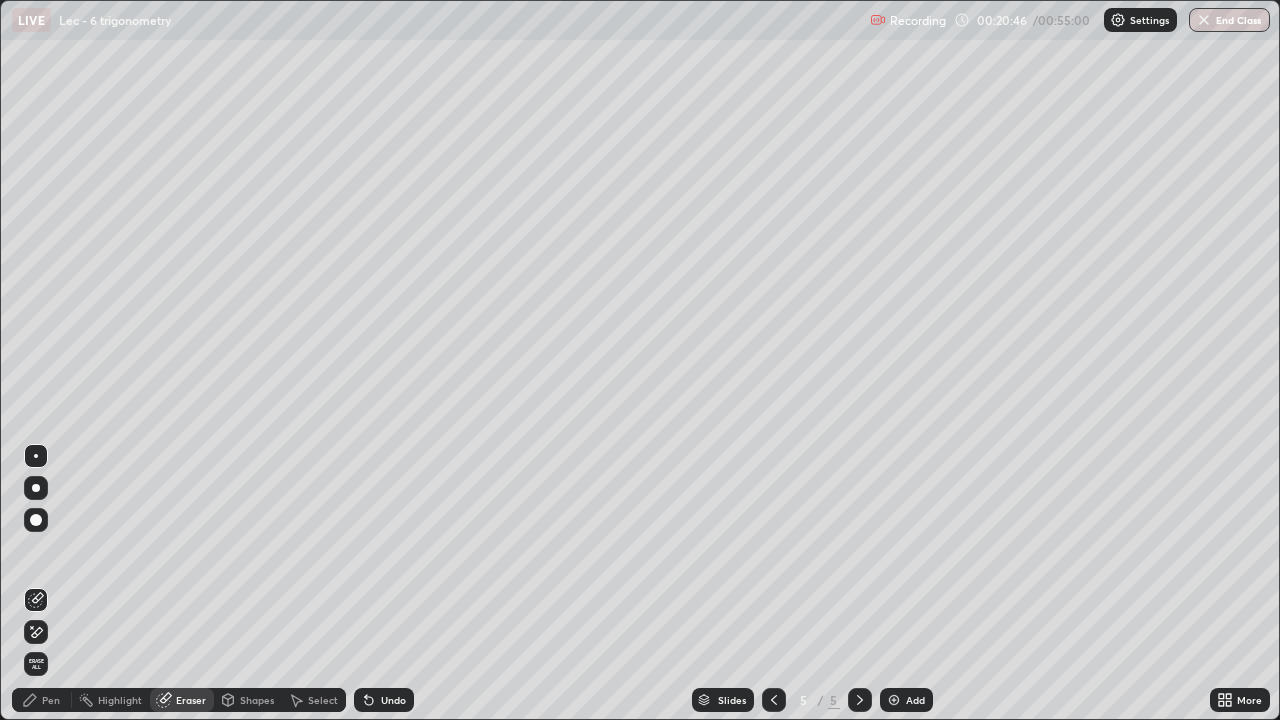 click on "Pen" at bounding box center (51, 700) 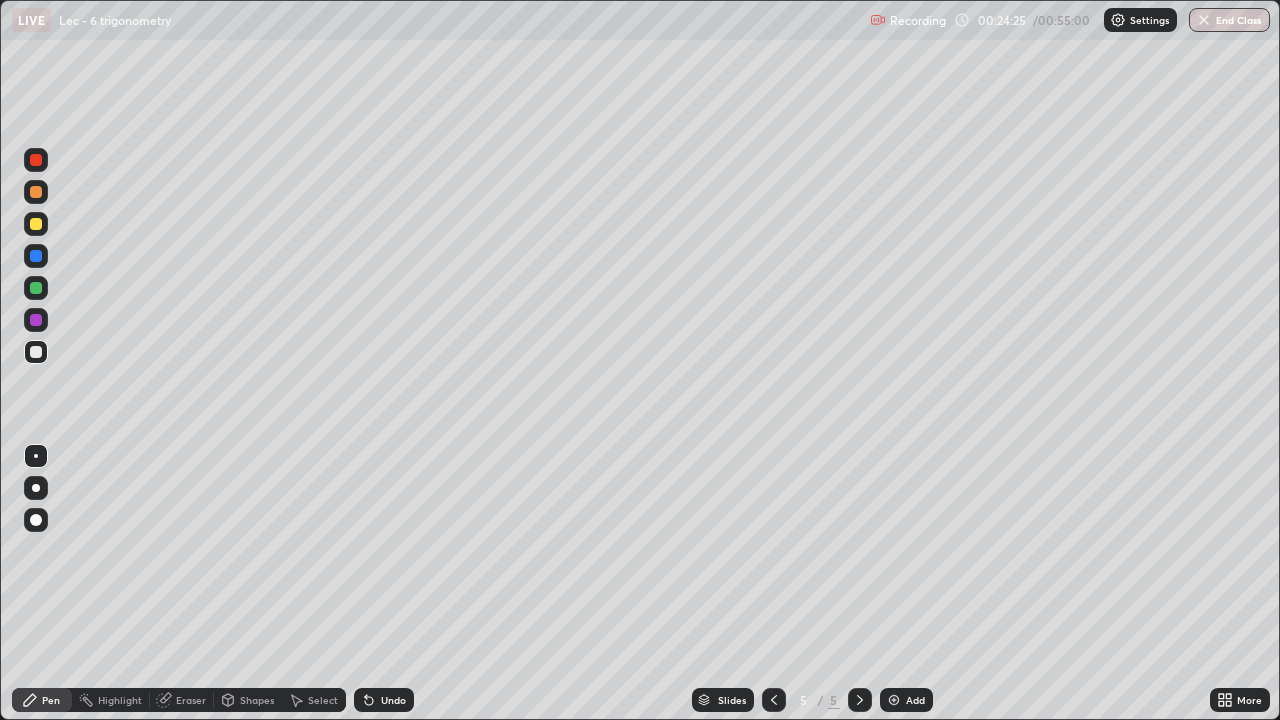 click at bounding box center (774, 700) 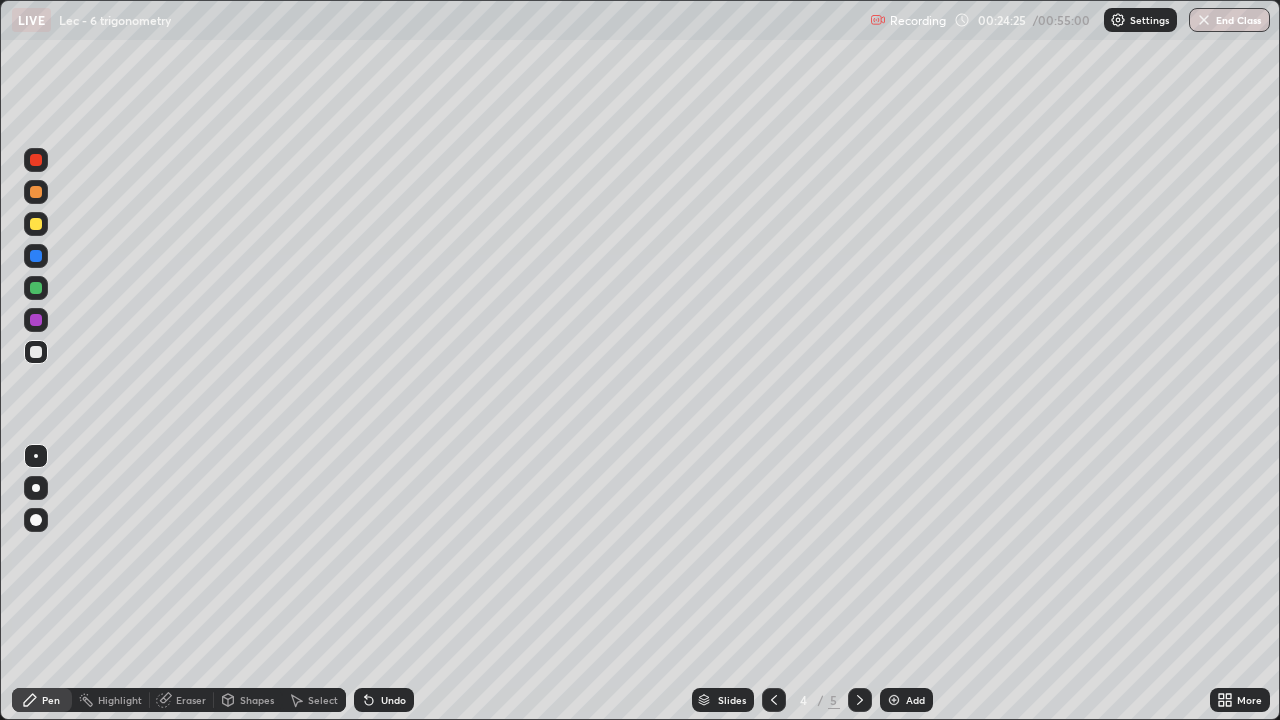 click 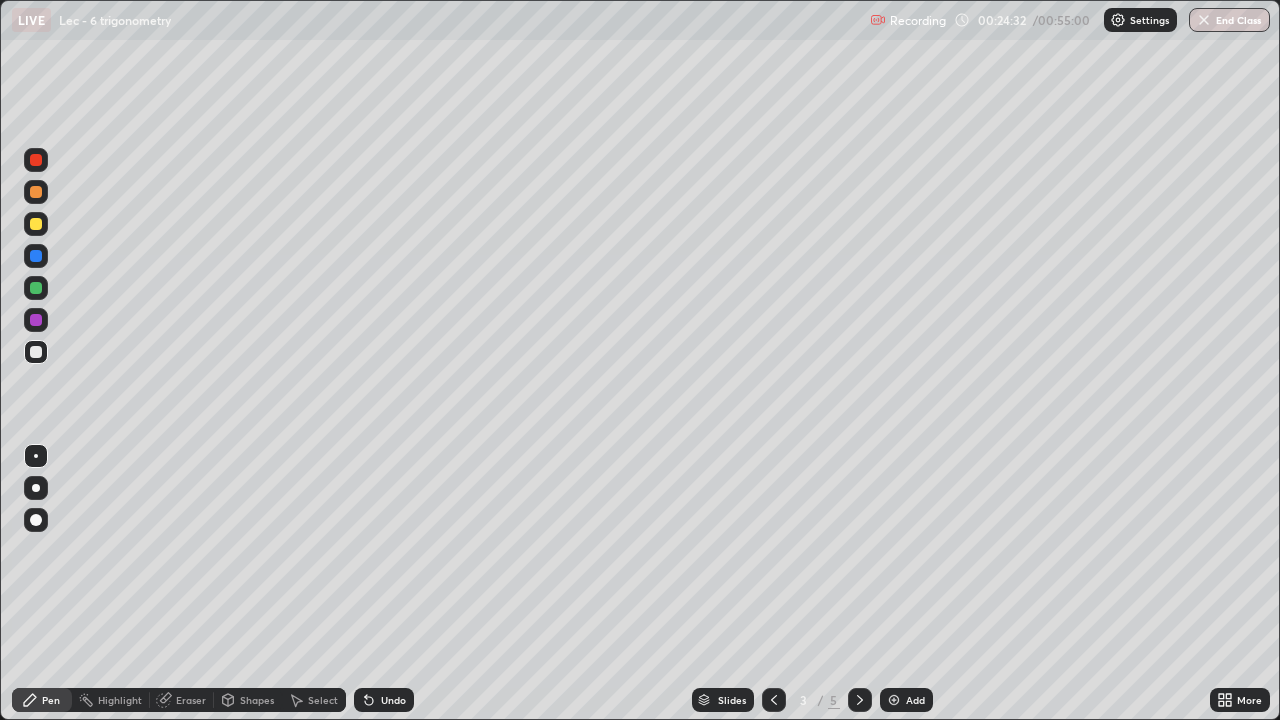 click 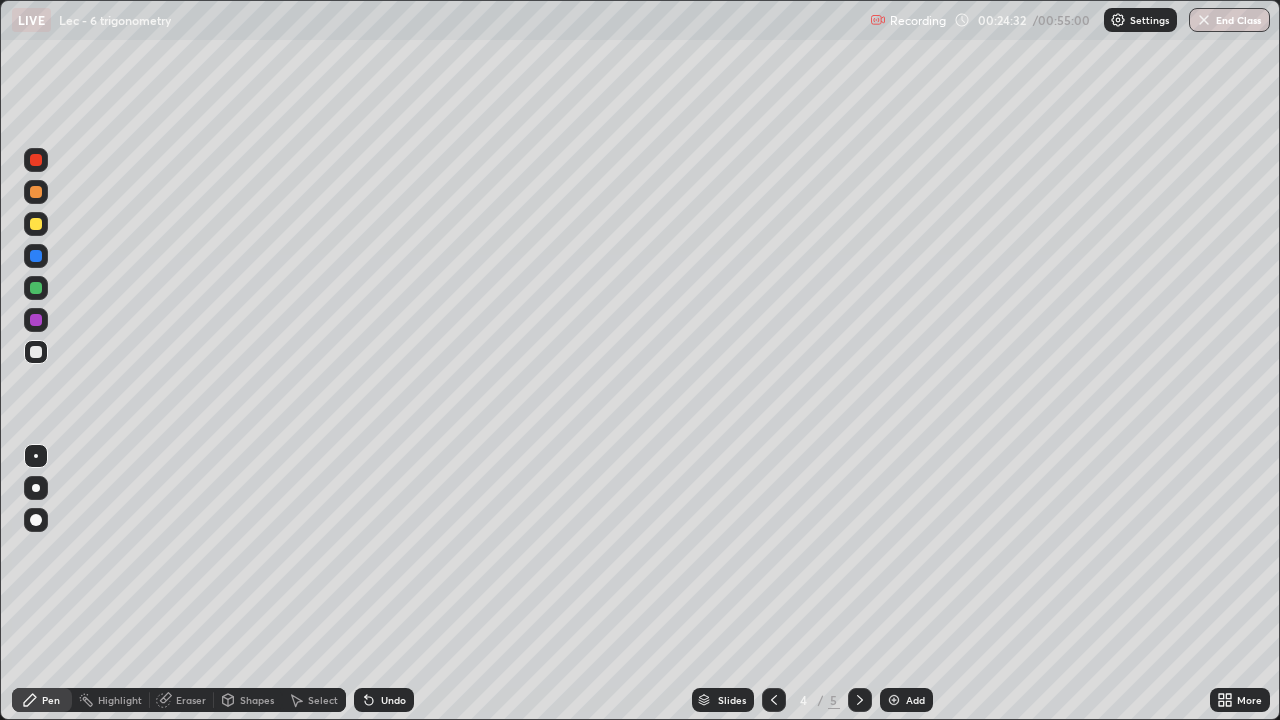 click at bounding box center (860, 700) 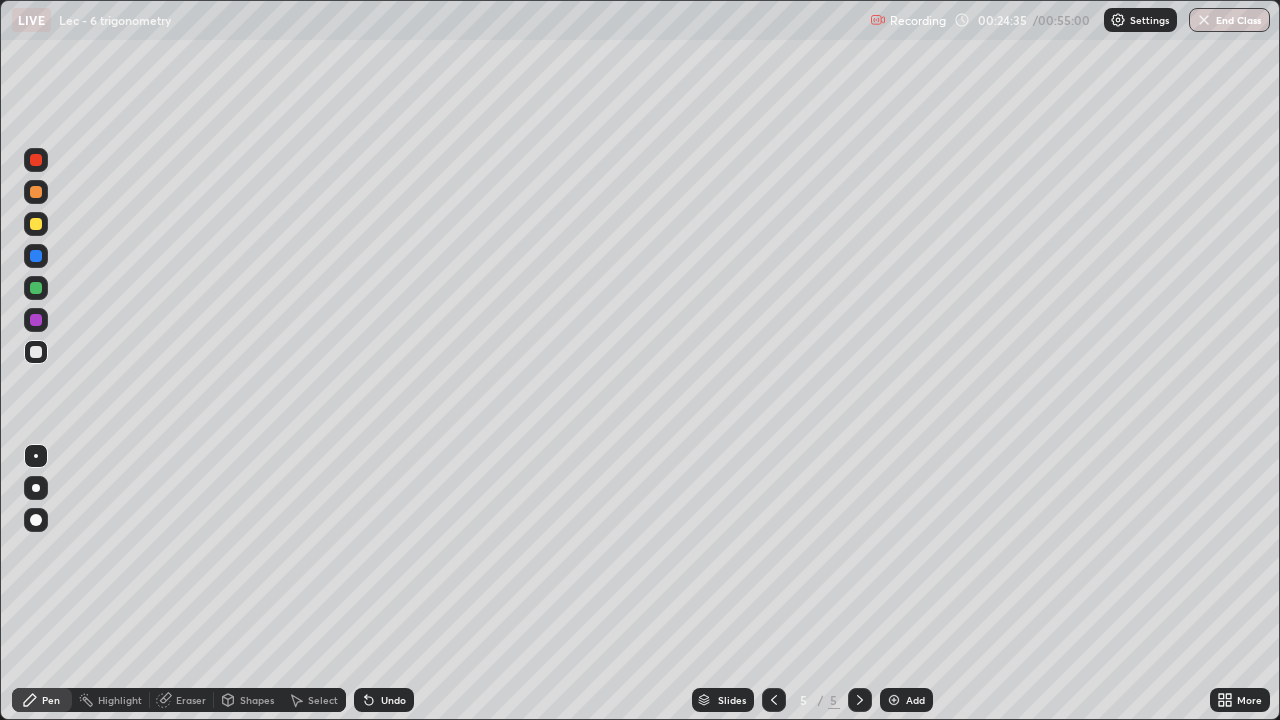 click on "Eraser" at bounding box center (191, 700) 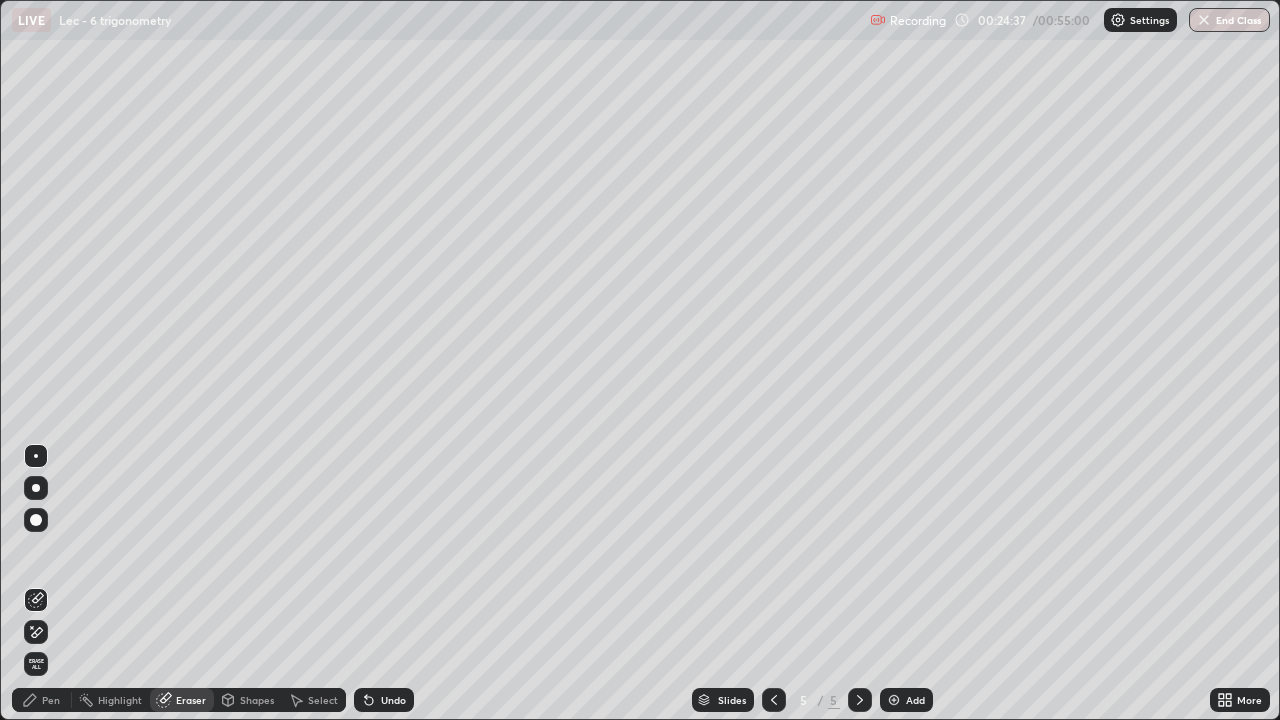 click on "Pen" at bounding box center (51, 700) 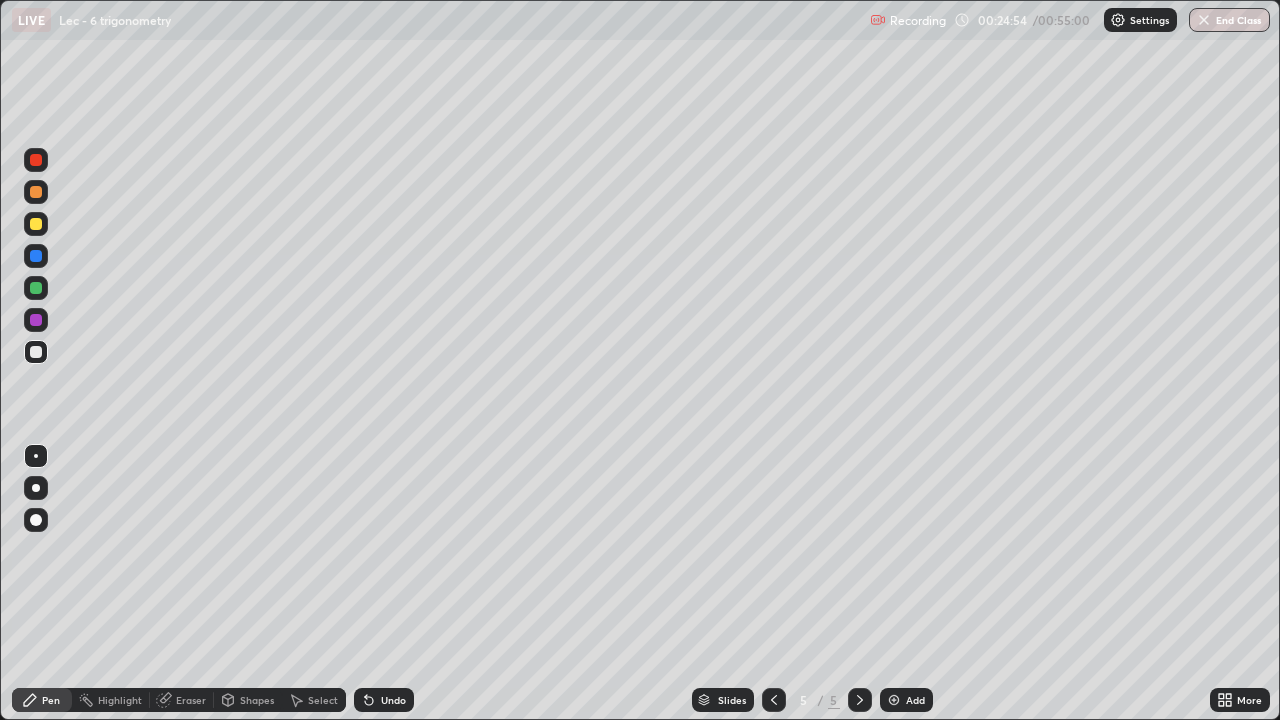 click on "Eraser" at bounding box center (191, 700) 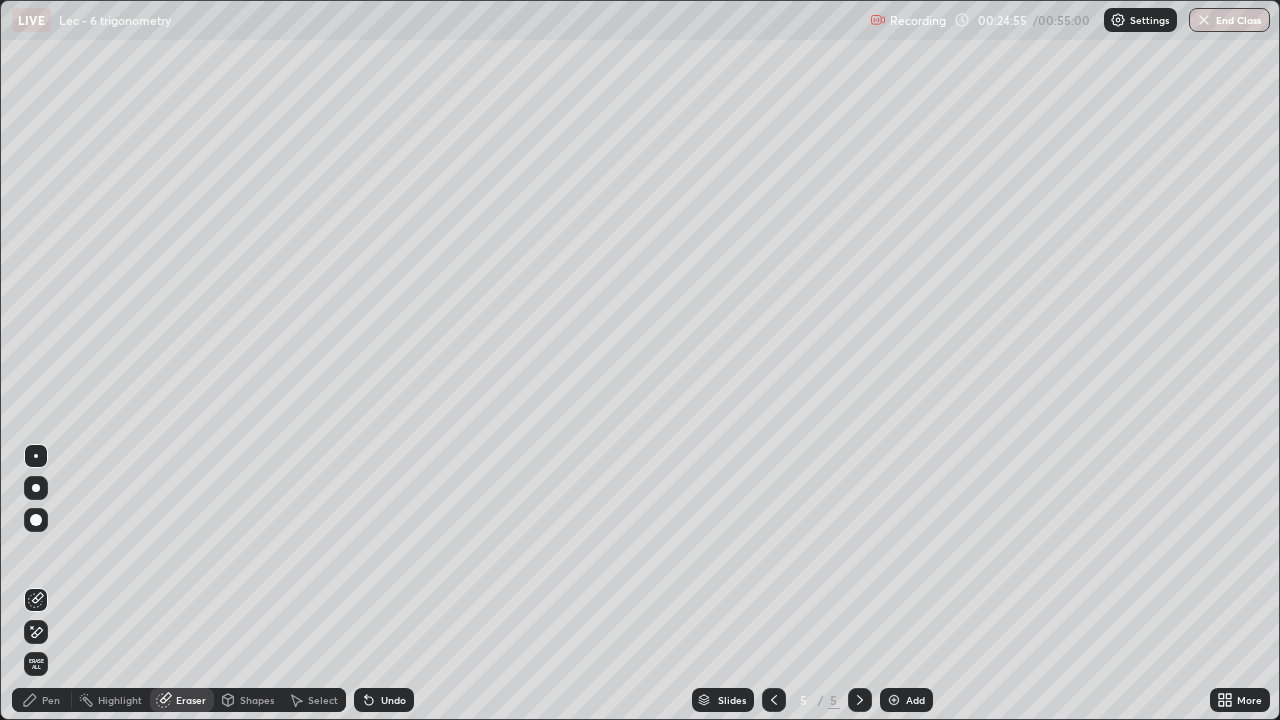 click on "Pen" at bounding box center (51, 700) 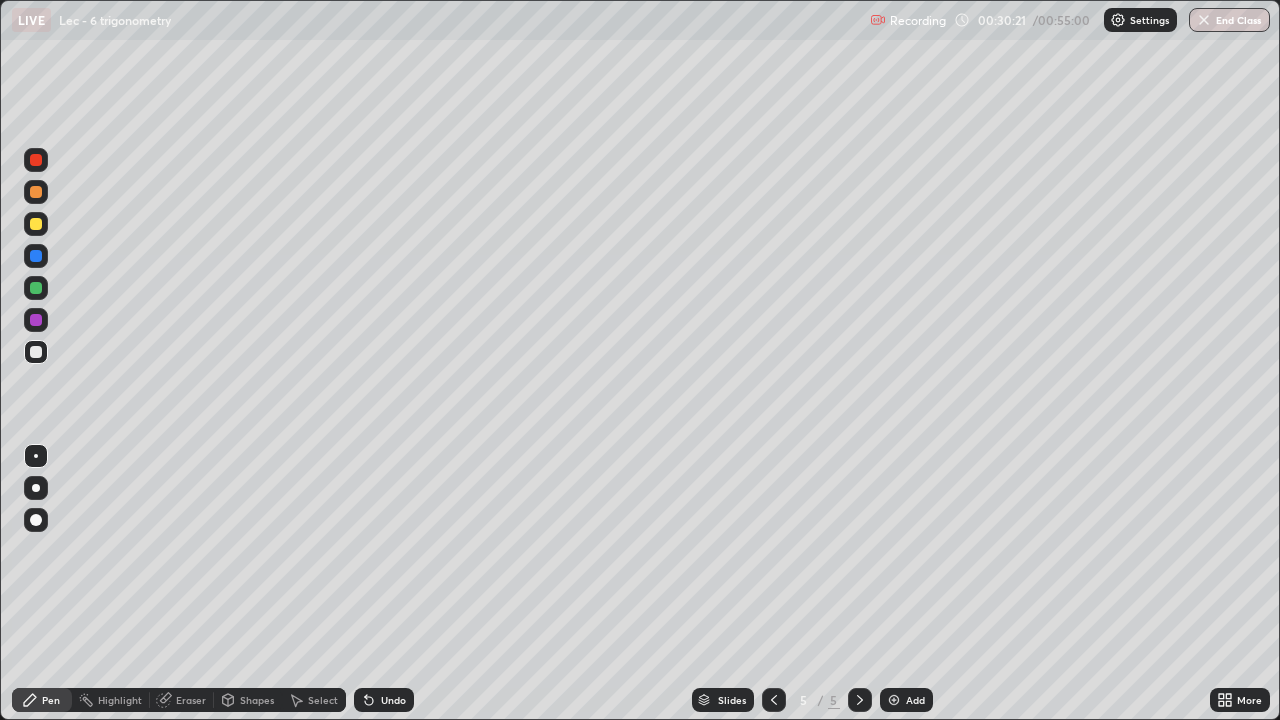 click at bounding box center [894, 700] 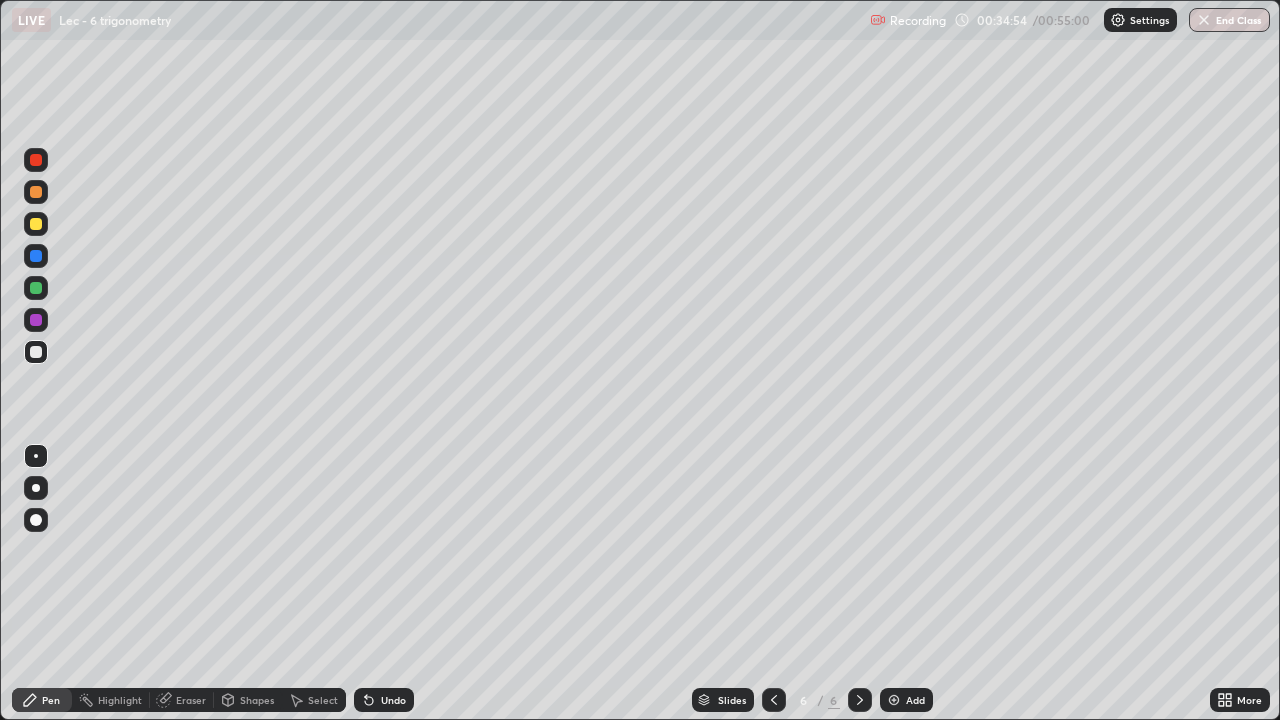 click on "Undo" at bounding box center (393, 700) 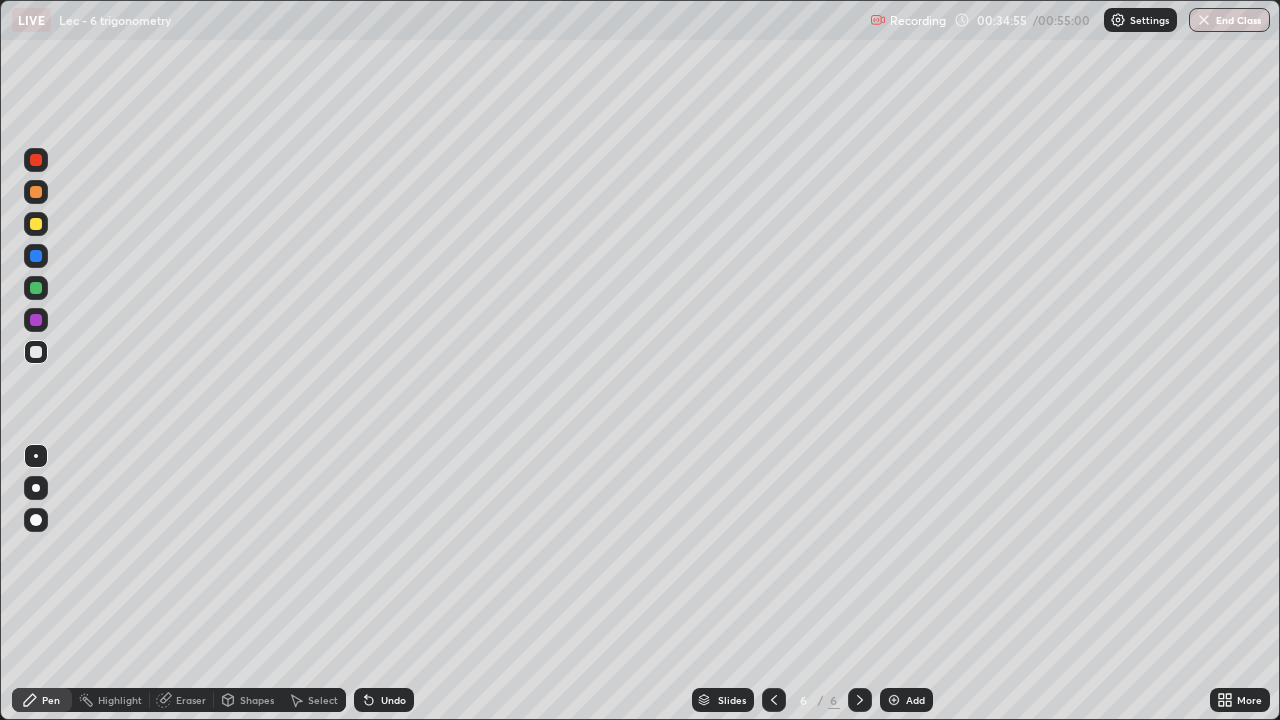 click on "Undo" at bounding box center [393, 700] 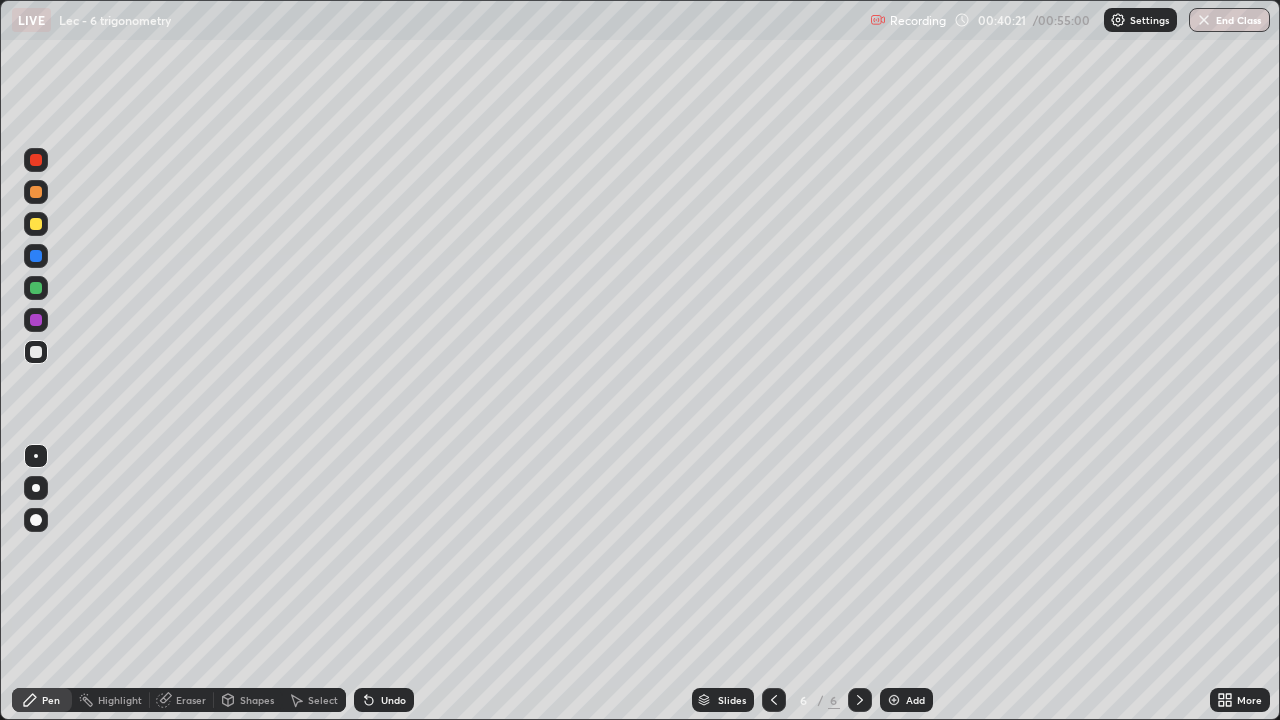 click on "Add" at bounding box center (906, 700) 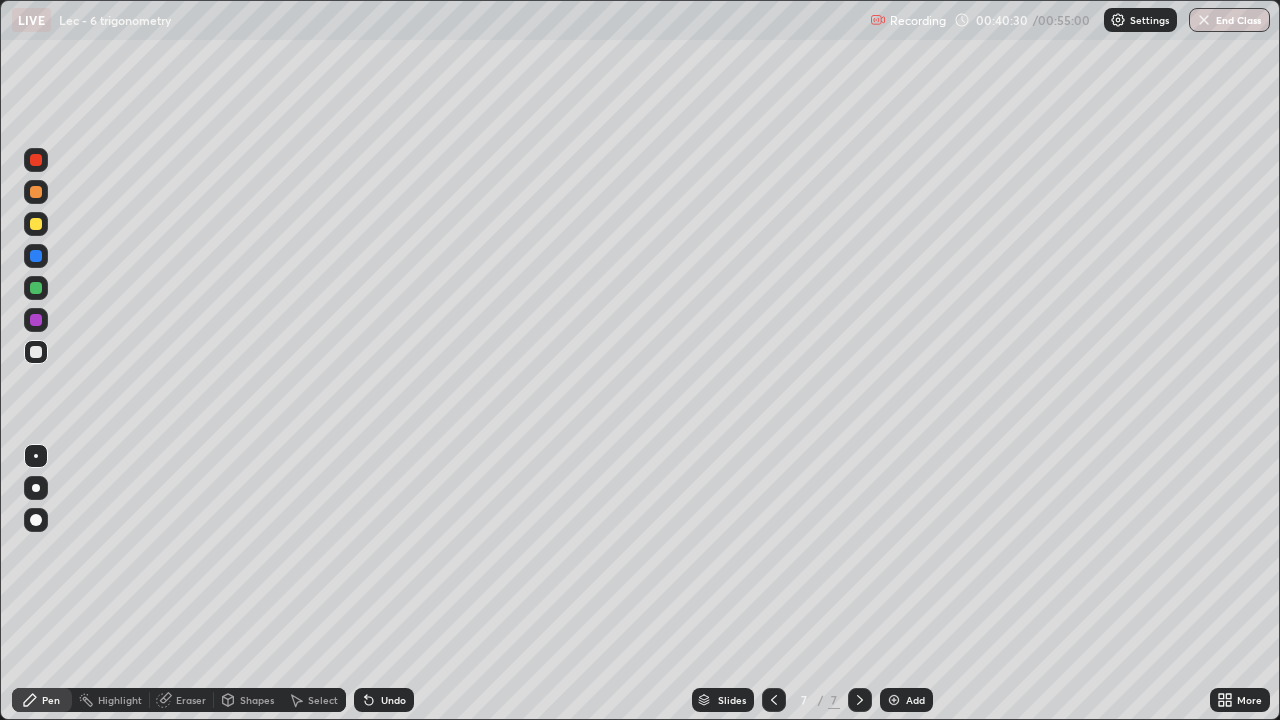click on "Undo" at bounding box center [393, 700] 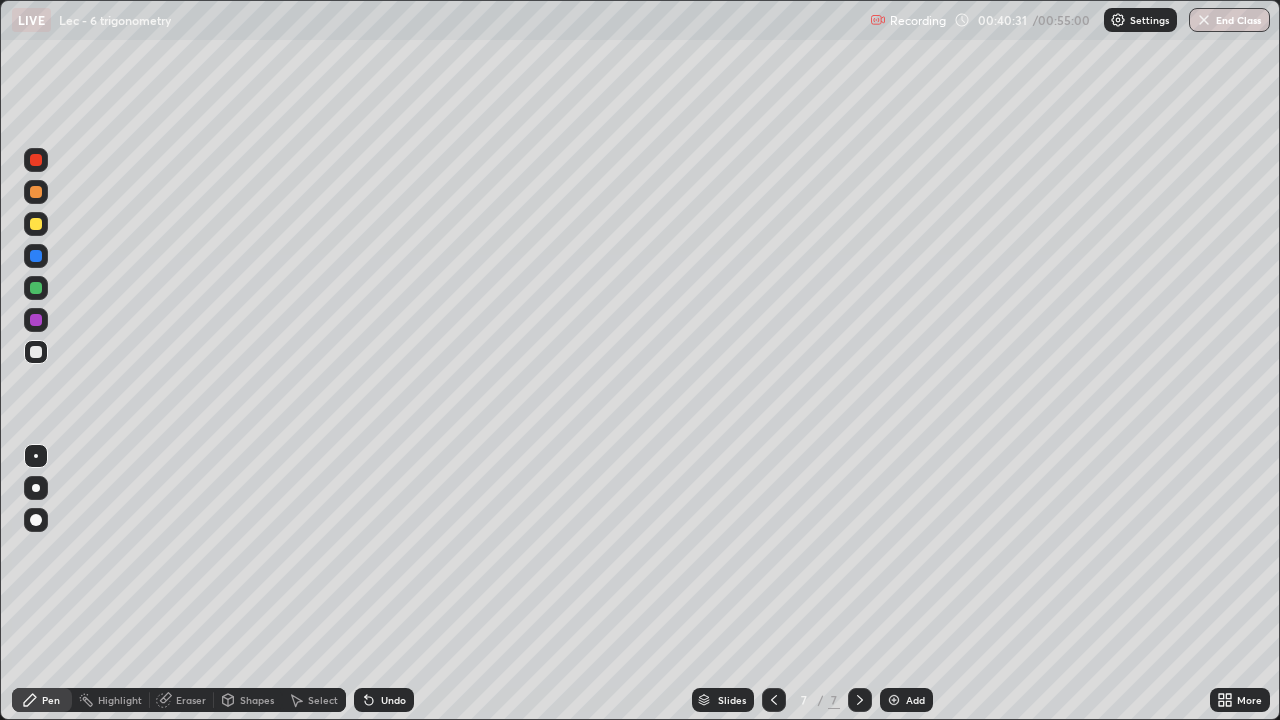 click on "Undo" at bounding box center [384, 700] 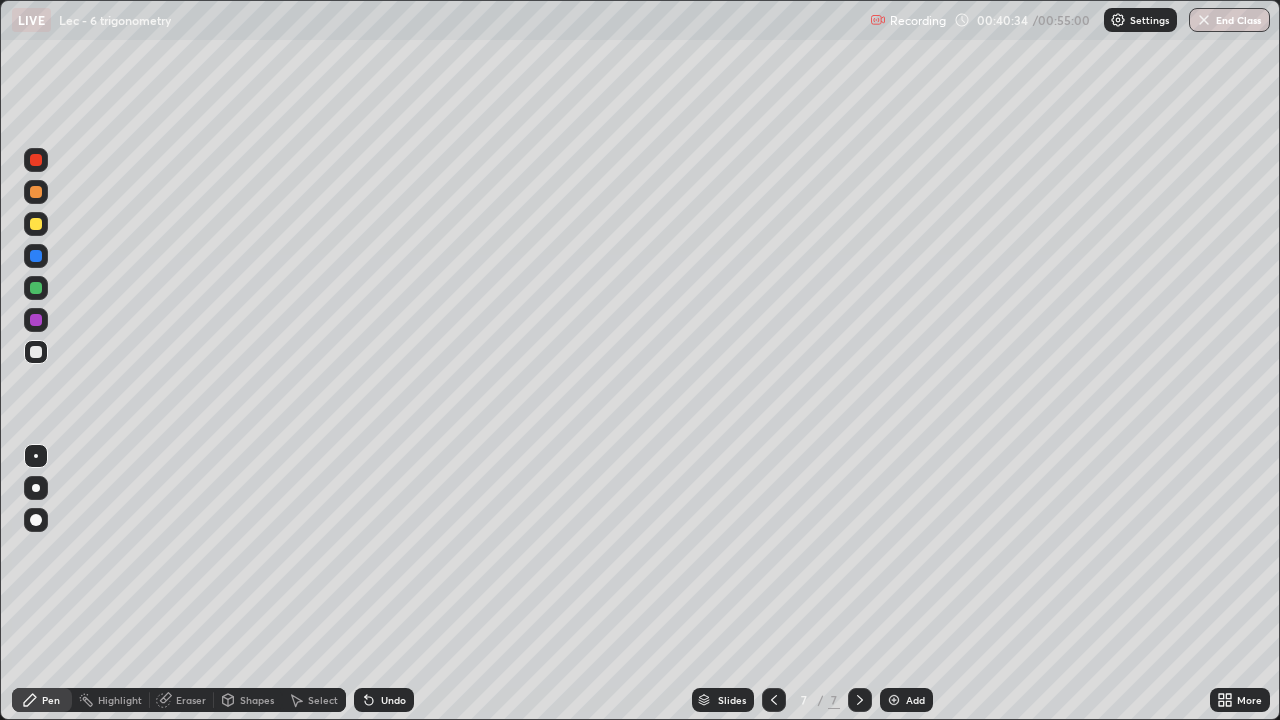 click on "Undo" at bounding box center (393, 700) 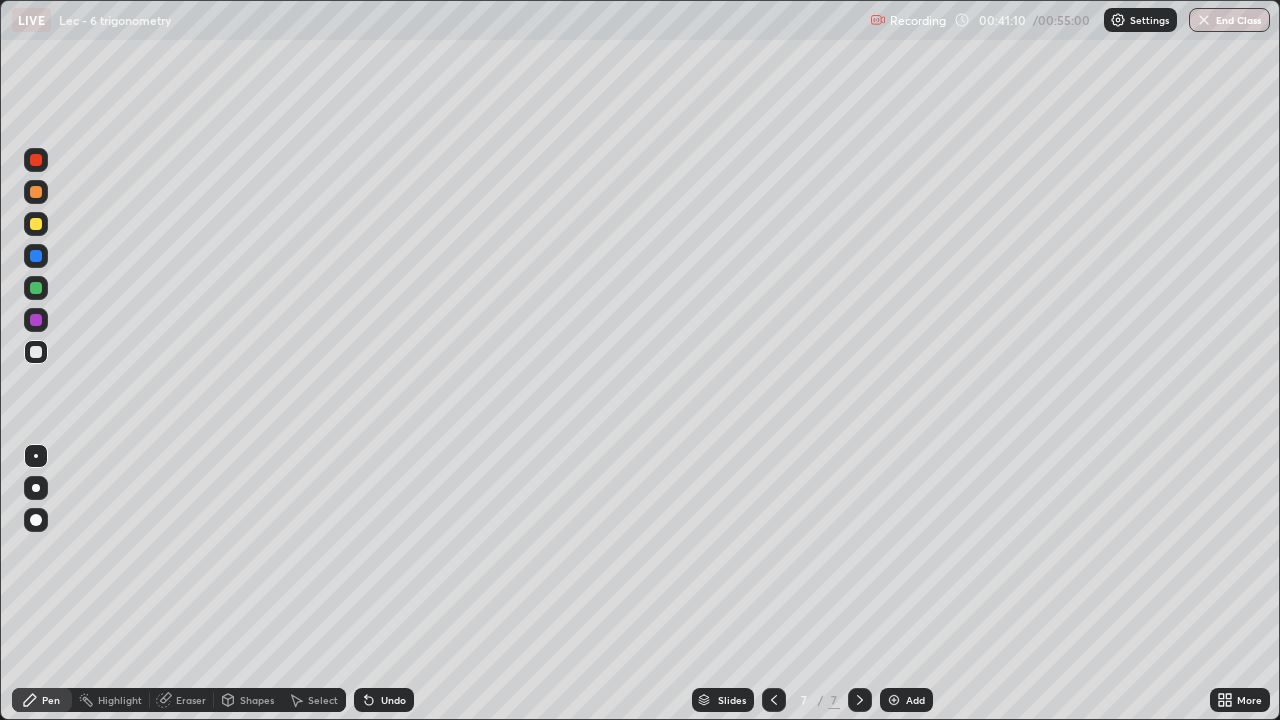 click 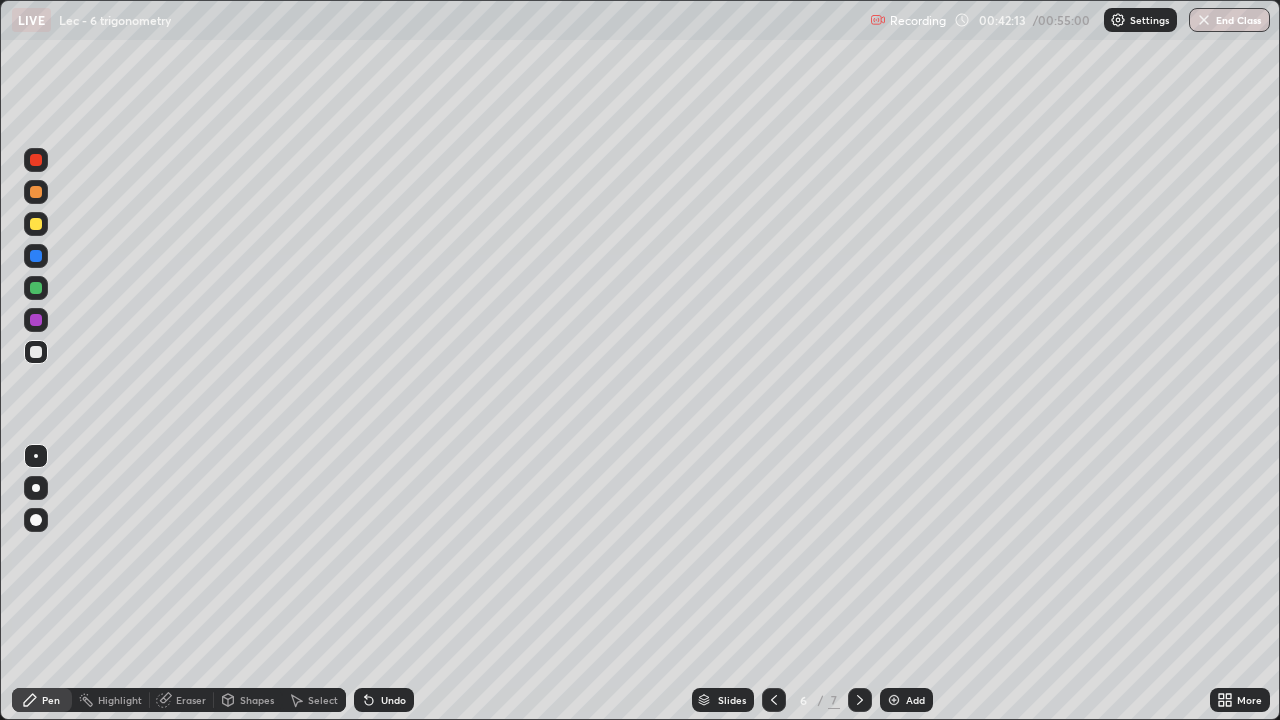 click 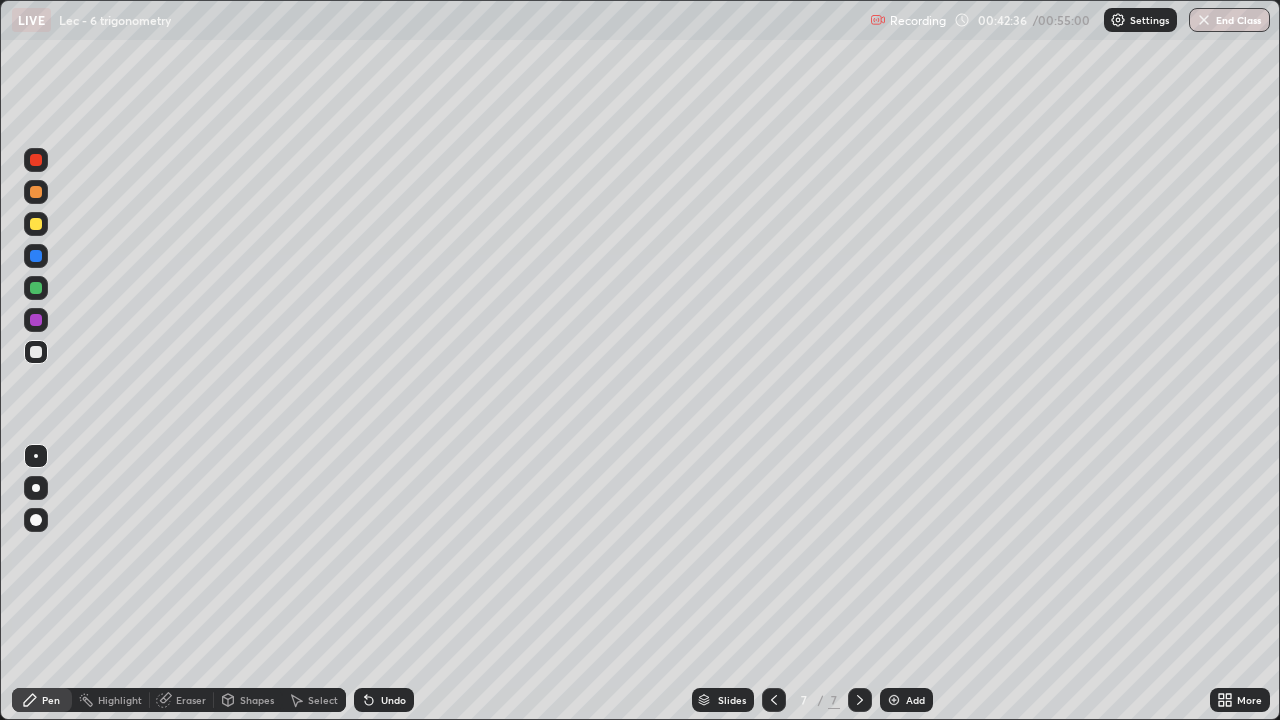 click on "Undo" at bounding box center [384, 700] 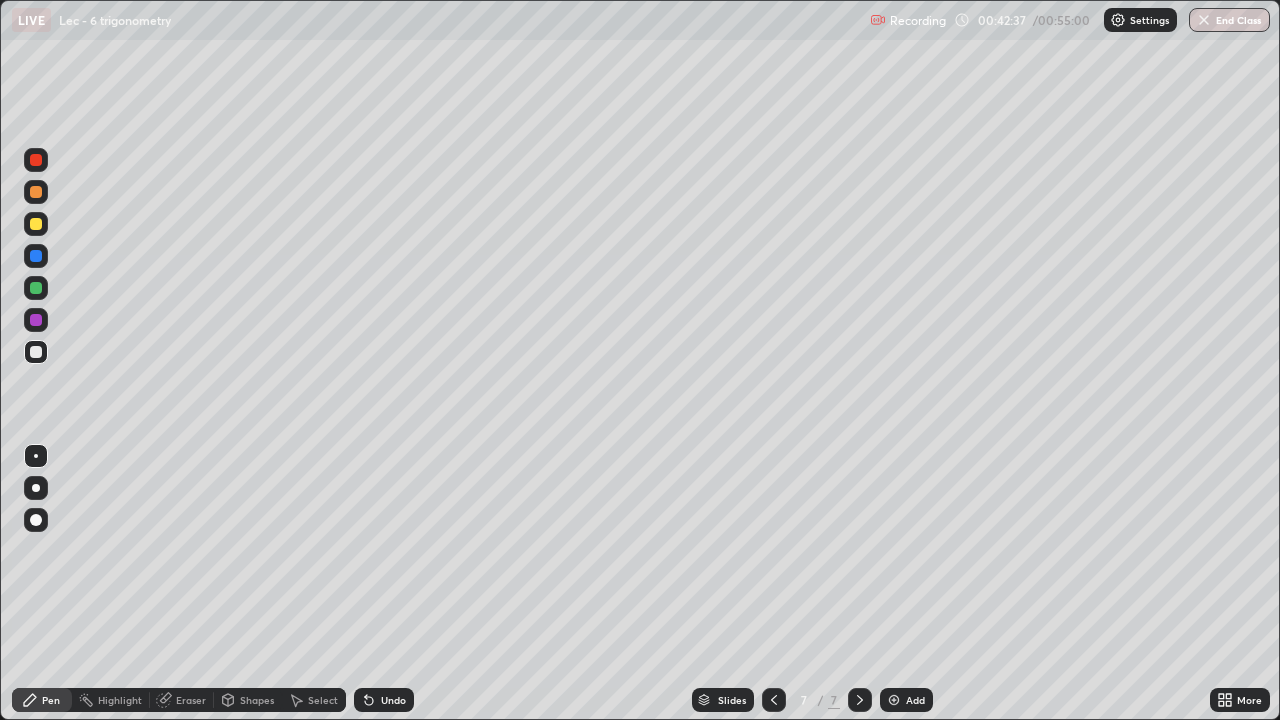click on "Undo" at bounding box center (384, 700) 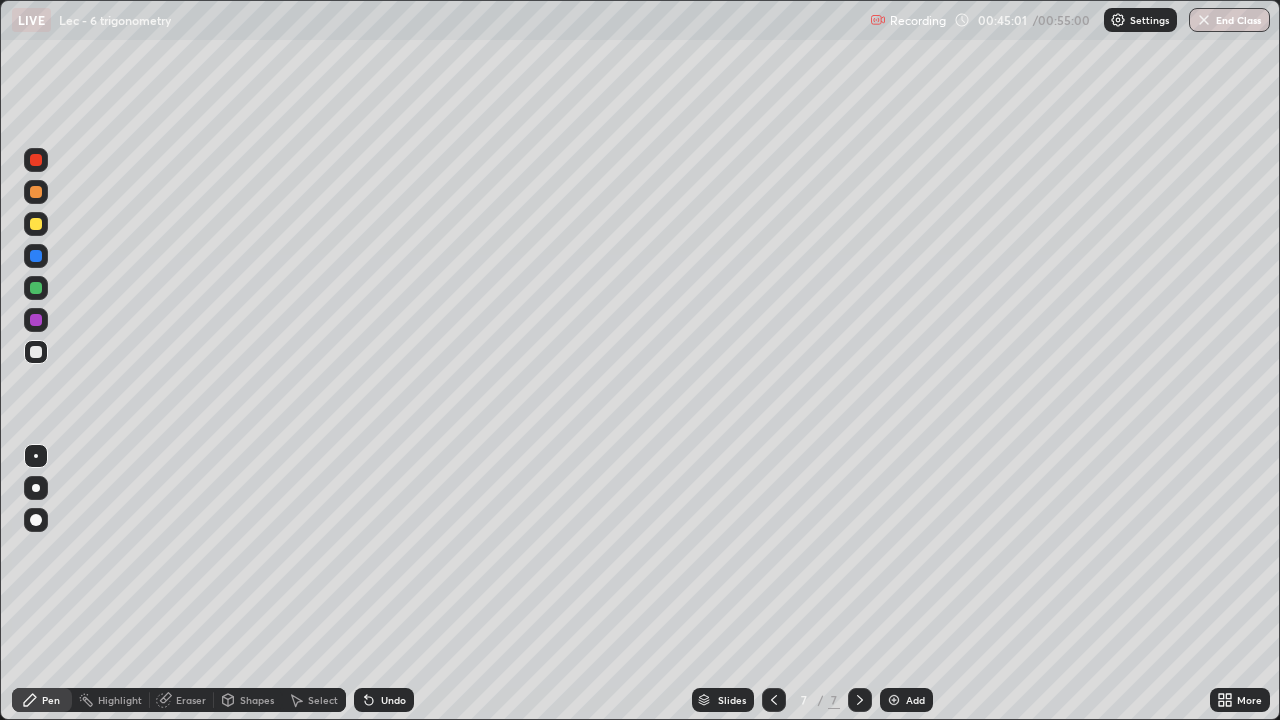click on "End Class" at bounding box center (1229, 20) 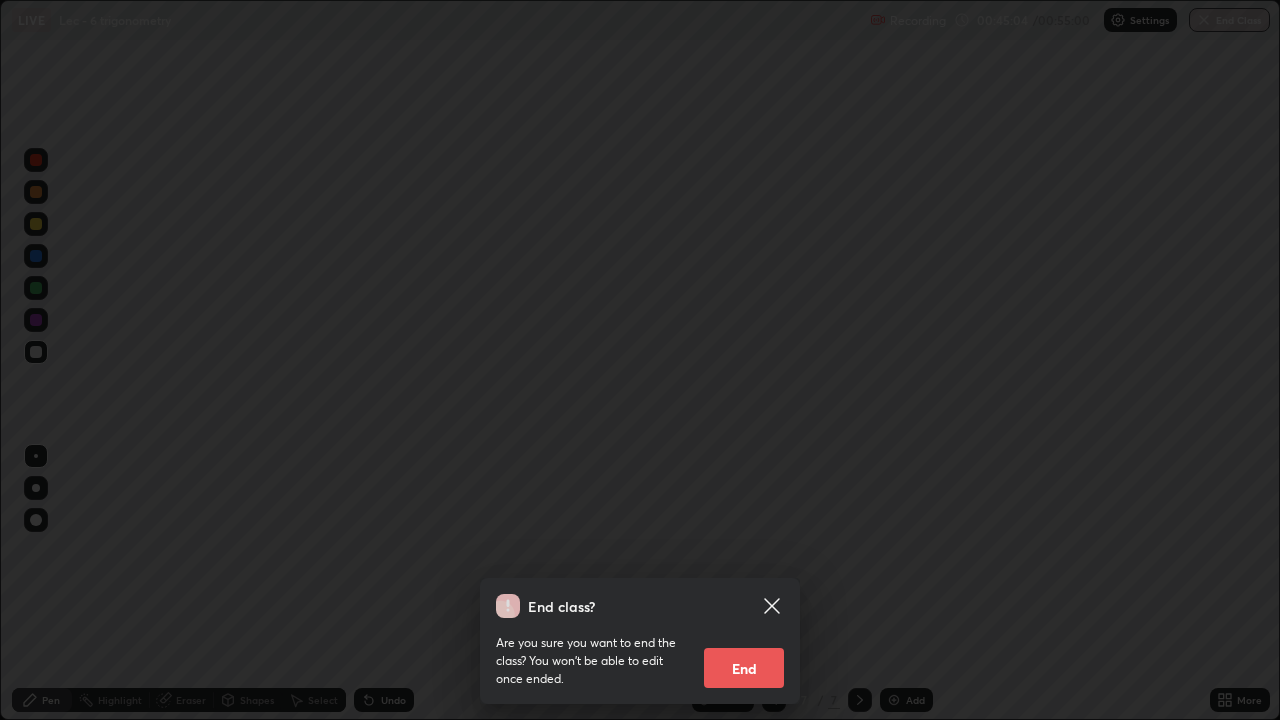 click on "End" at bounding box center [744, 668] 